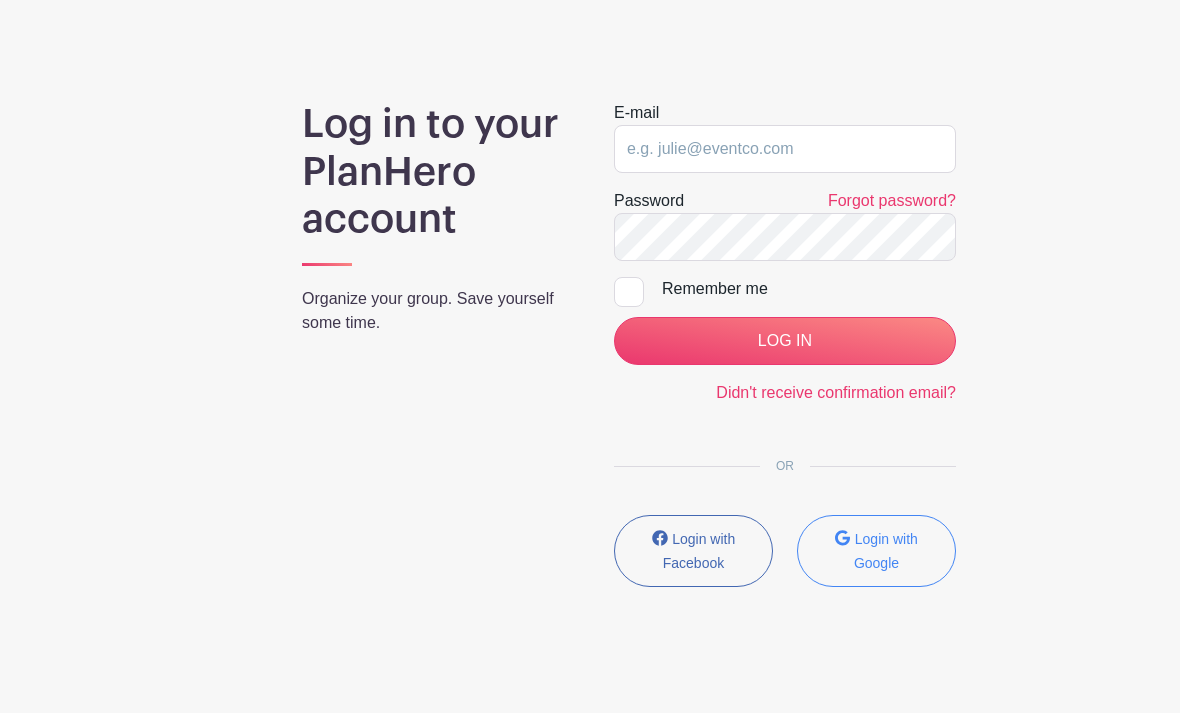 scroll, scrollTop: 107, scrollLeft: 0, axis: vertical 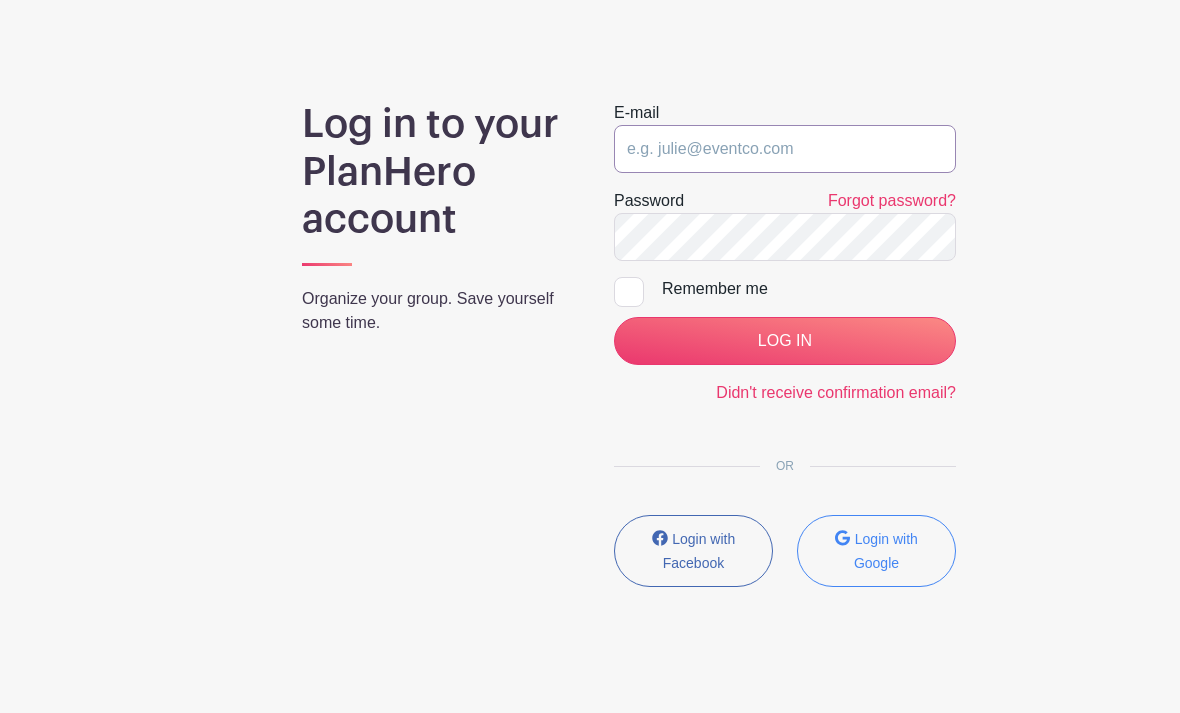 click at bounding box center (785, 149) 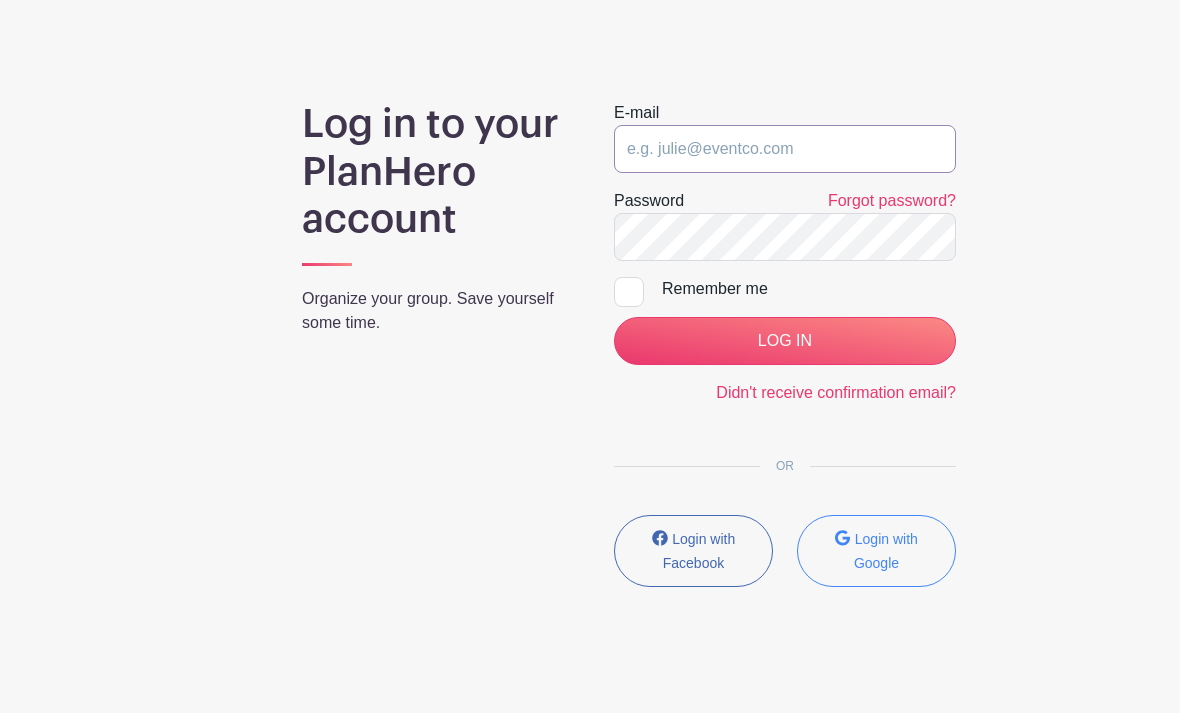 click at bounding box center [785, 149] 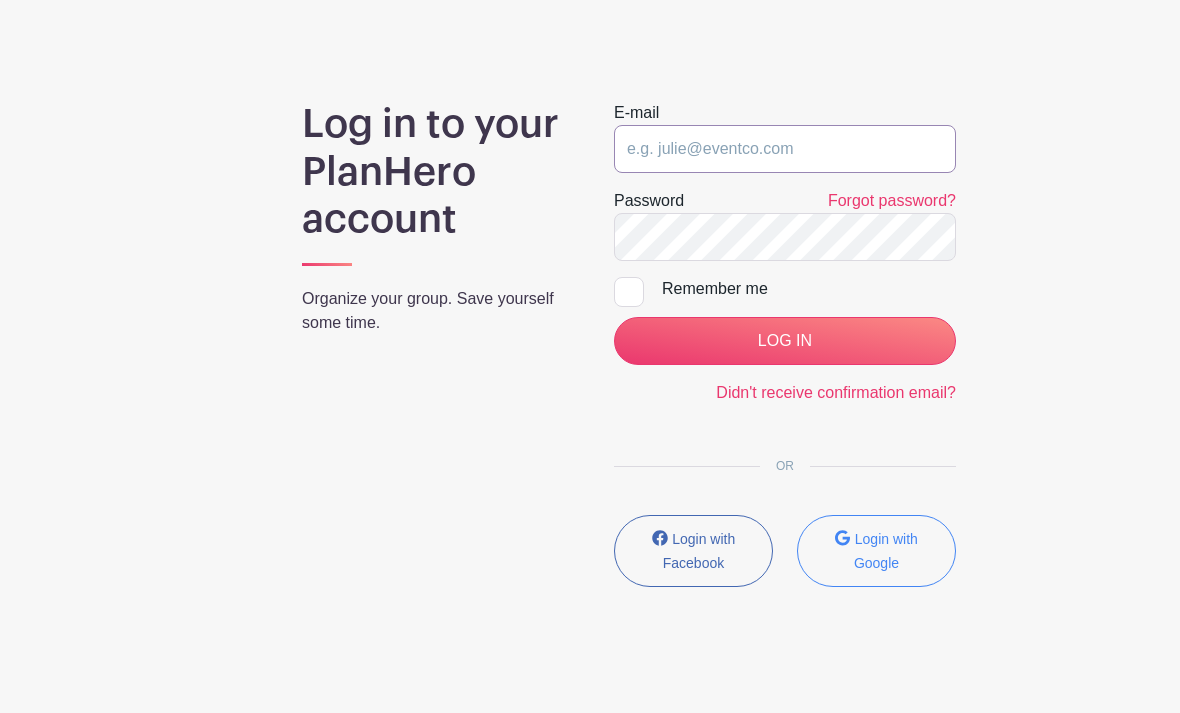 click at bounding box center [785, 149] 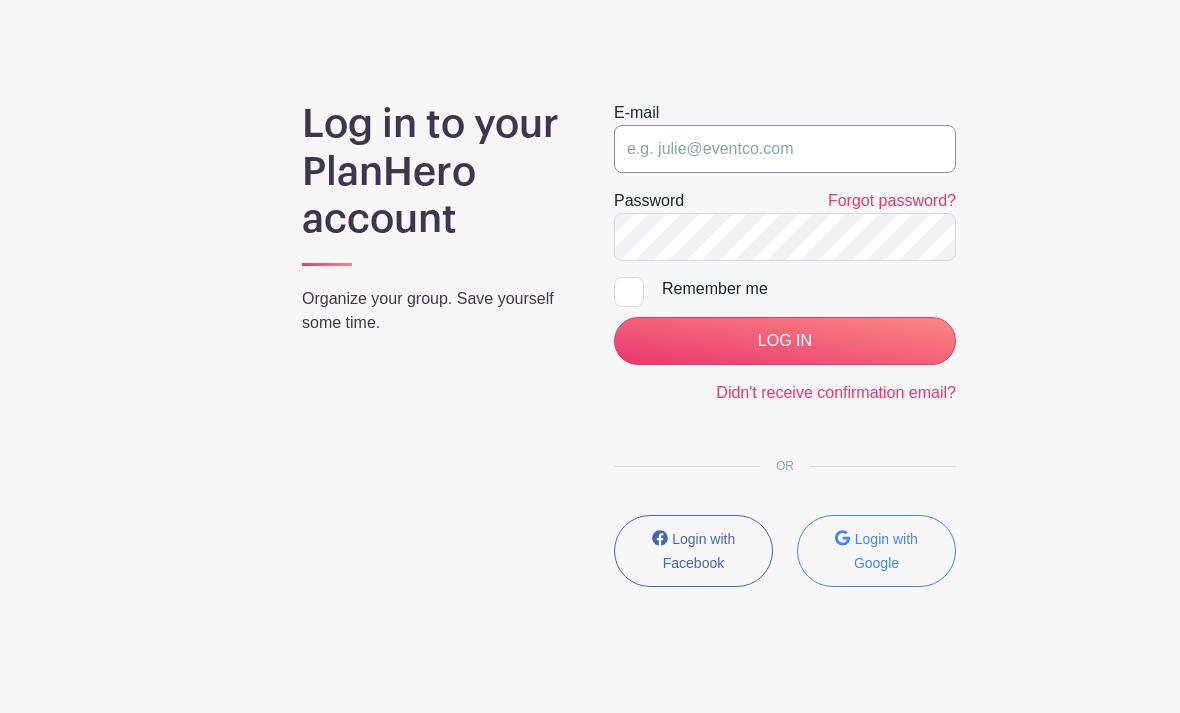 click at bounding box center [785, 149] 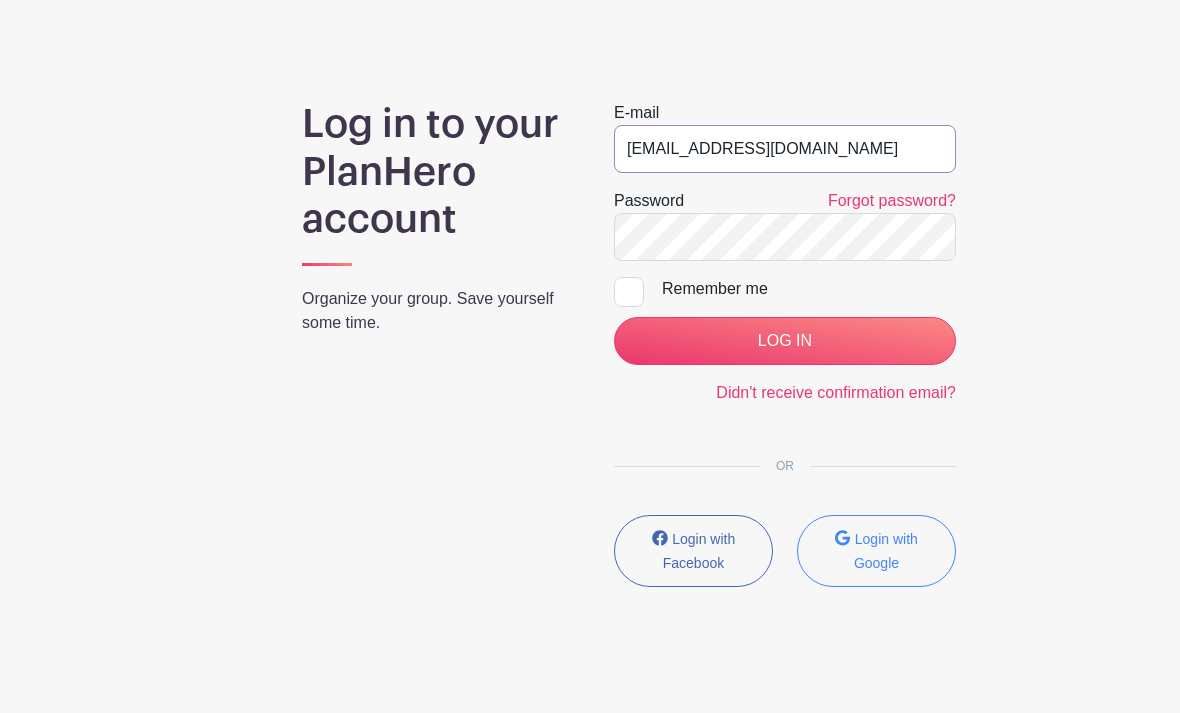 type on "Vahearn@calvarychurch.com" 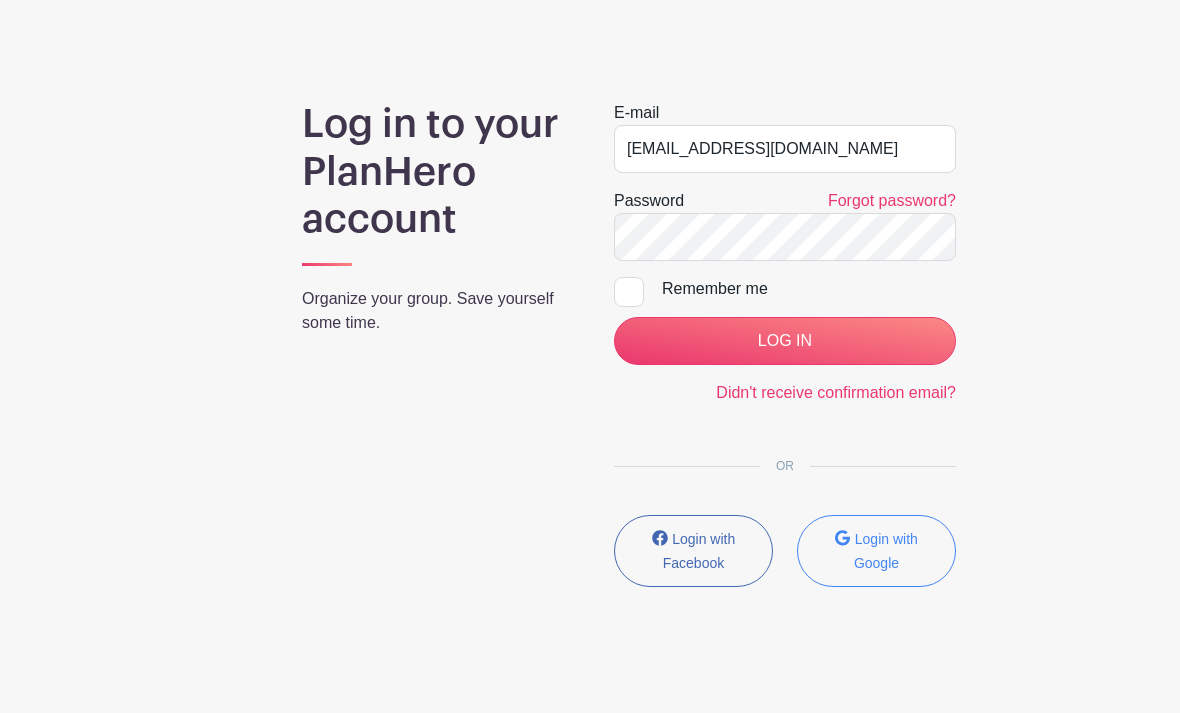click on "LOG IN" at bounding box center (785, 341) 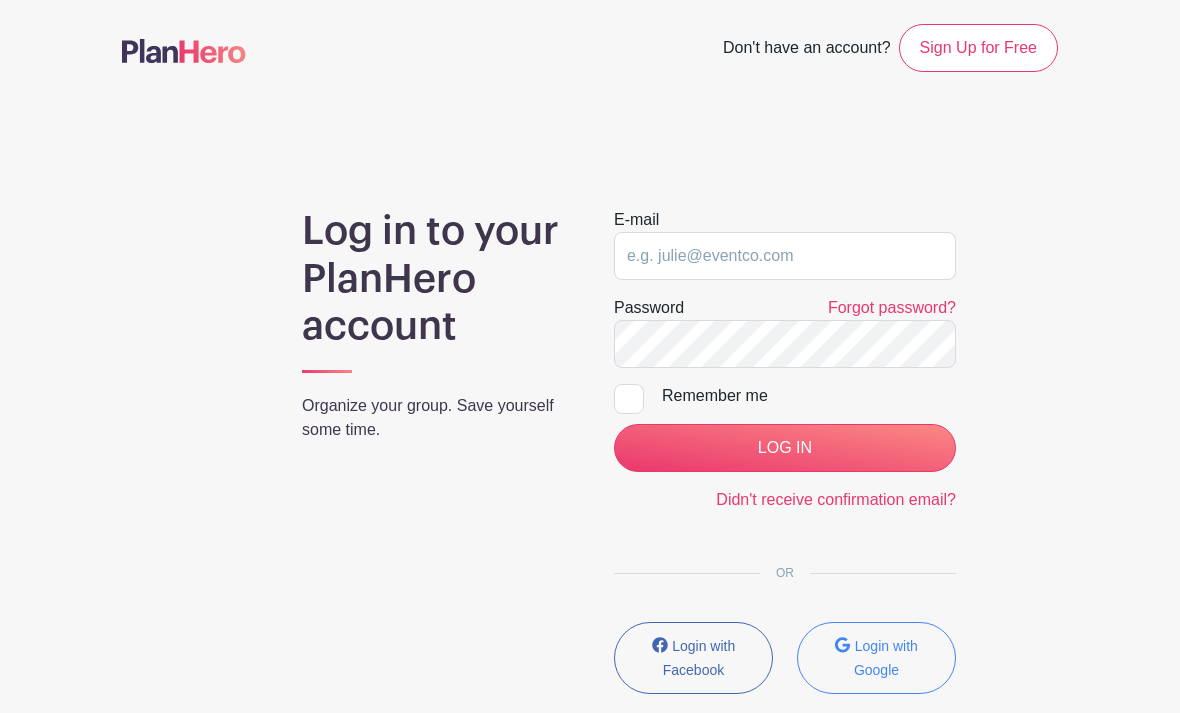 scroll, scrollTop: 122, scrollLeft: 0, axis: vertical 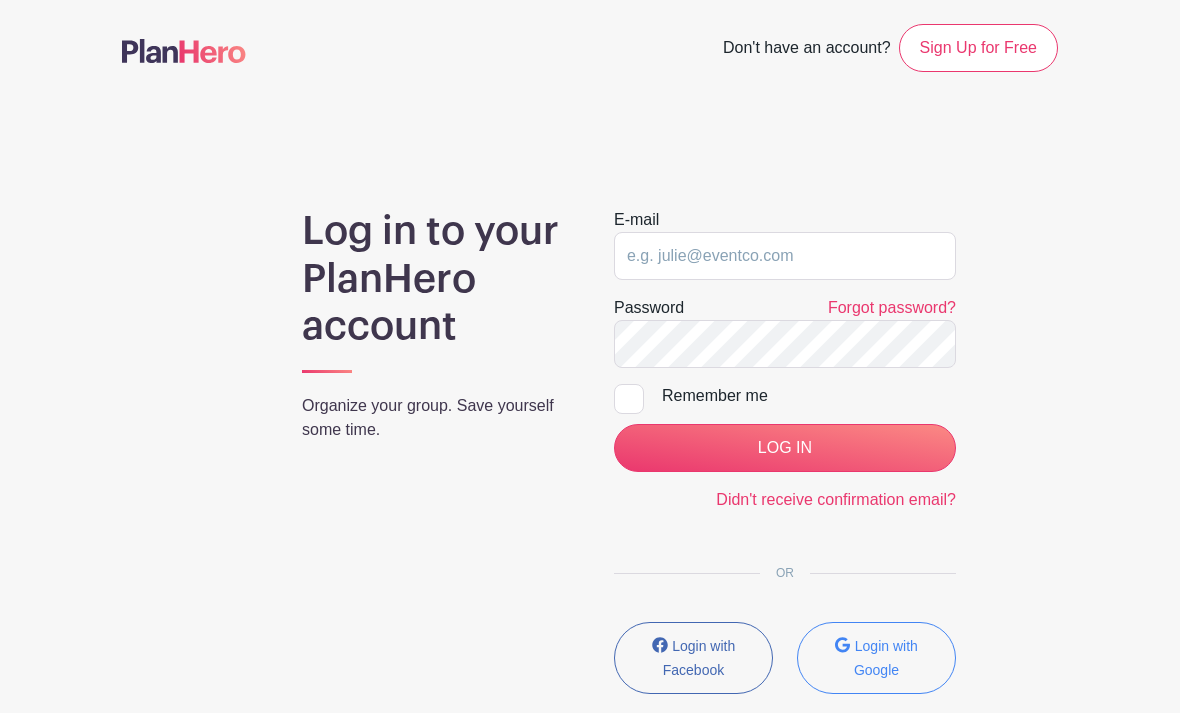 click on "Log in to your PlanHero account" at bounding box center [434, 279] 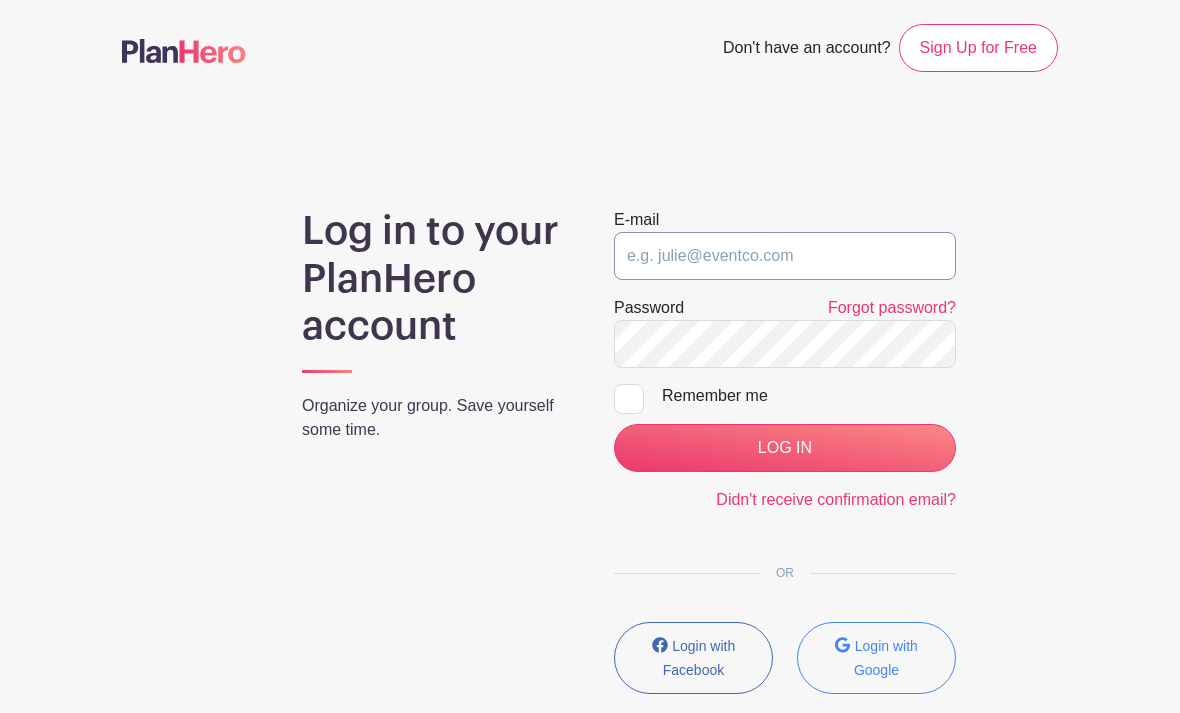 click at bounding box center [785, 256] 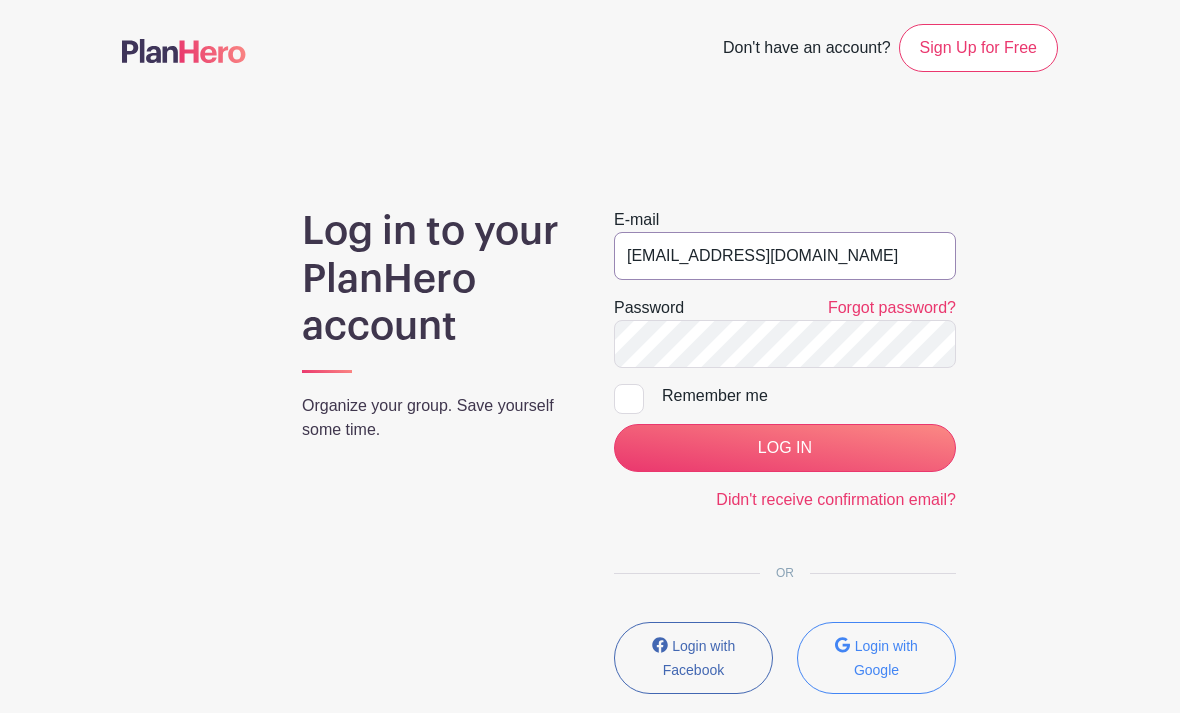 type on "Vahearn@calvarychurch.com" 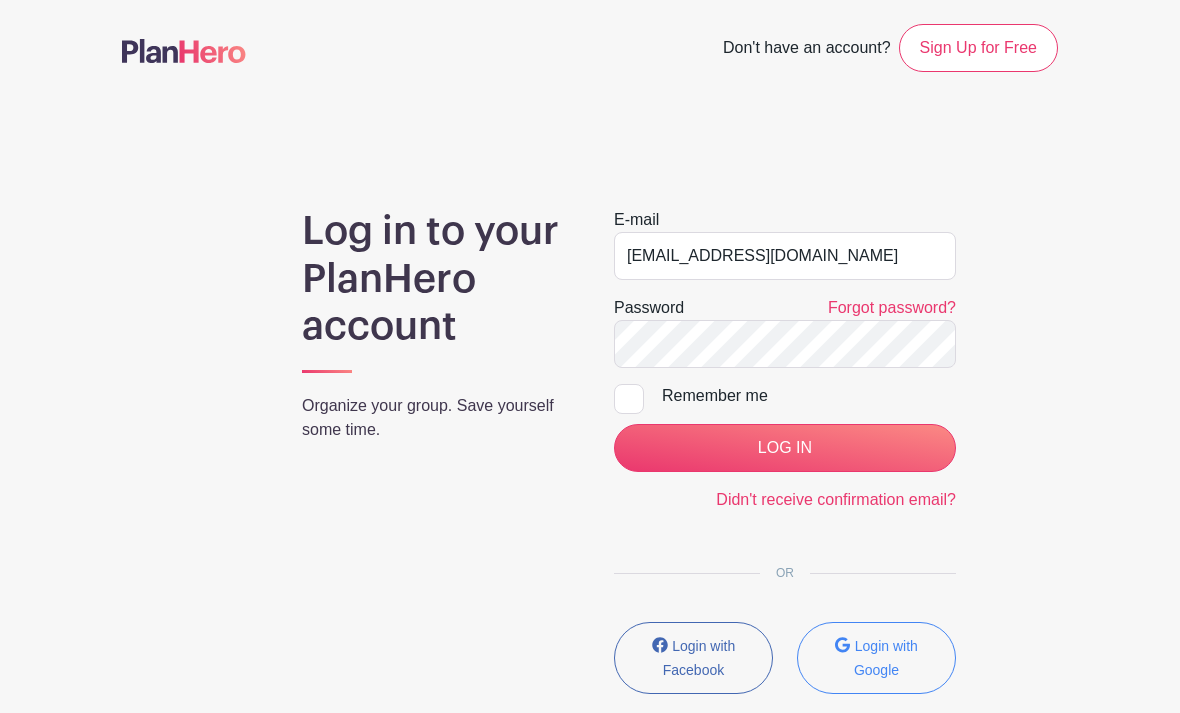 click on "LOG IN" at bounding box center [785, 448] 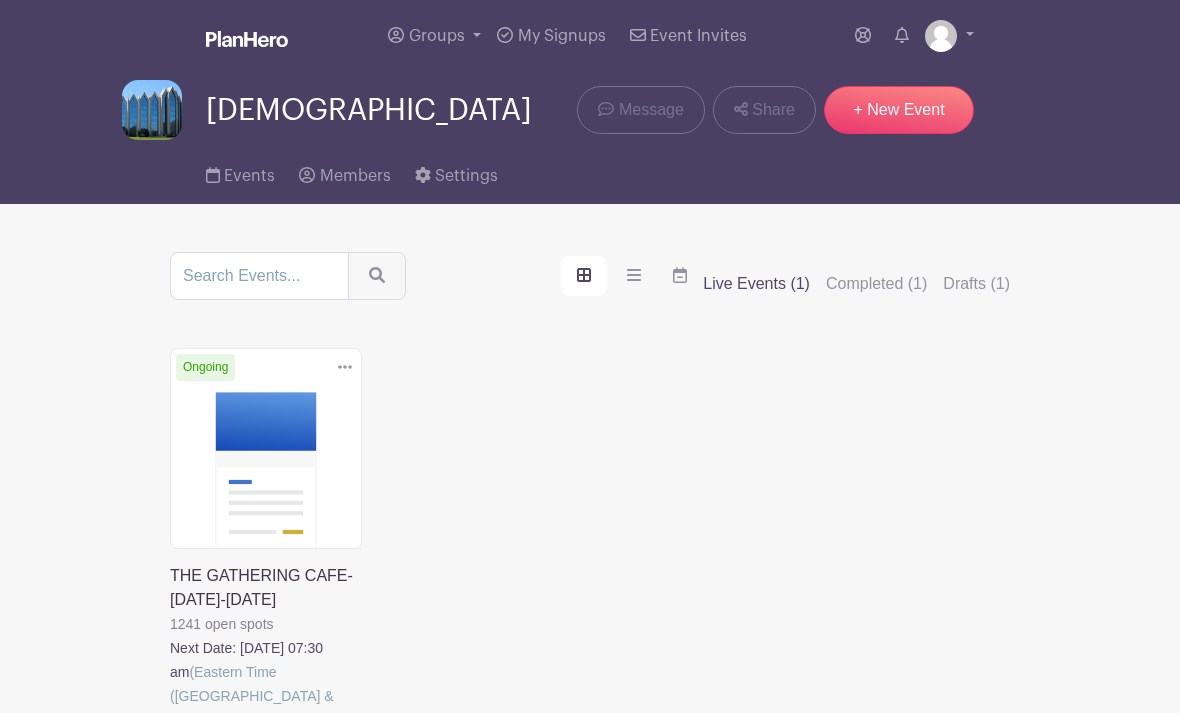 scroll, scrollTop: 0, scrollLeft: 0, axis: both 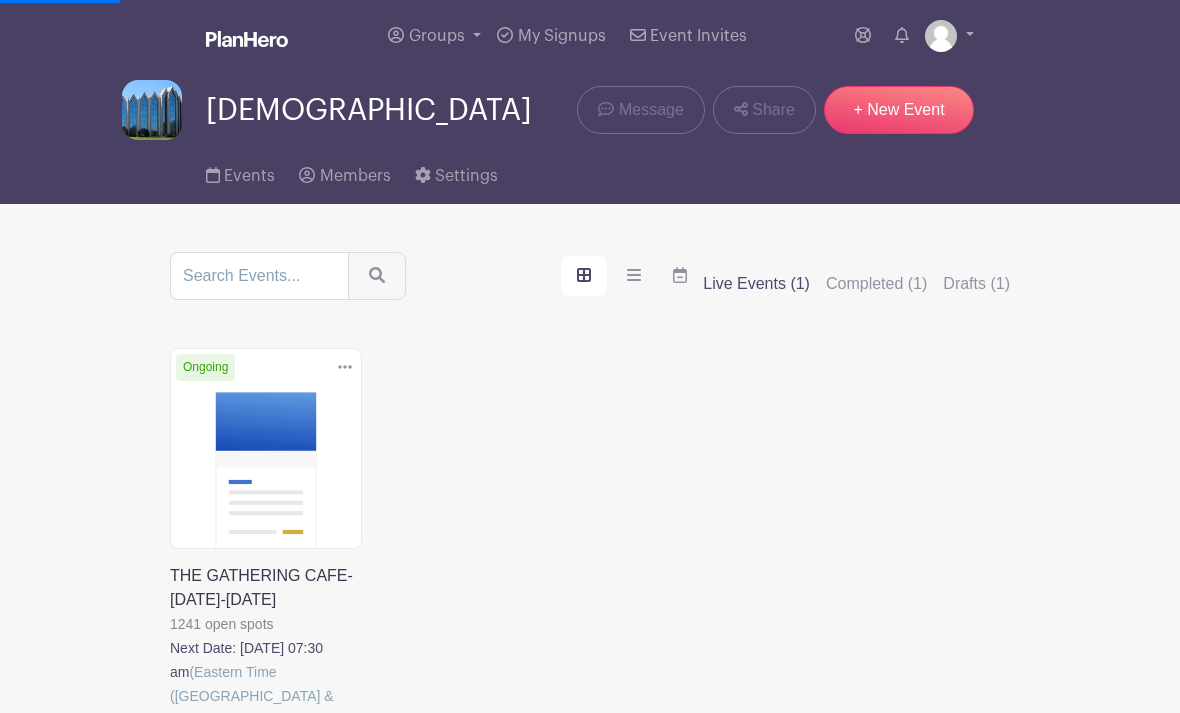 click at bounding box center [170, 732] 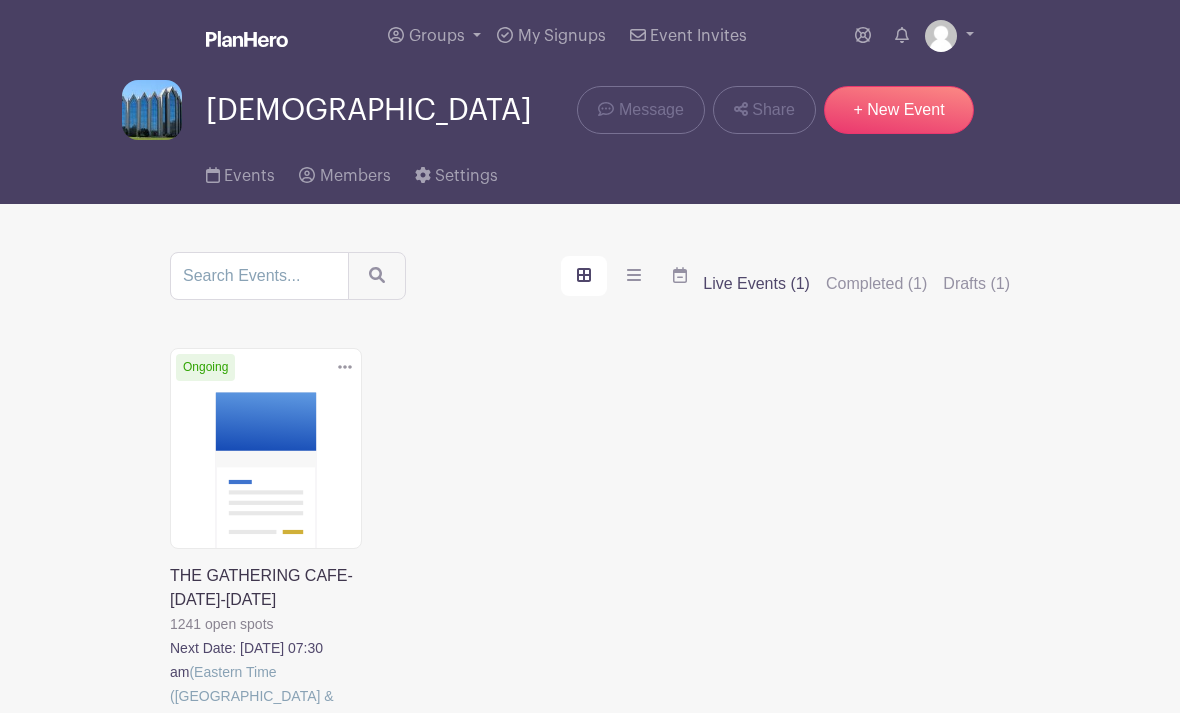 click at bounding box center [170, 732] 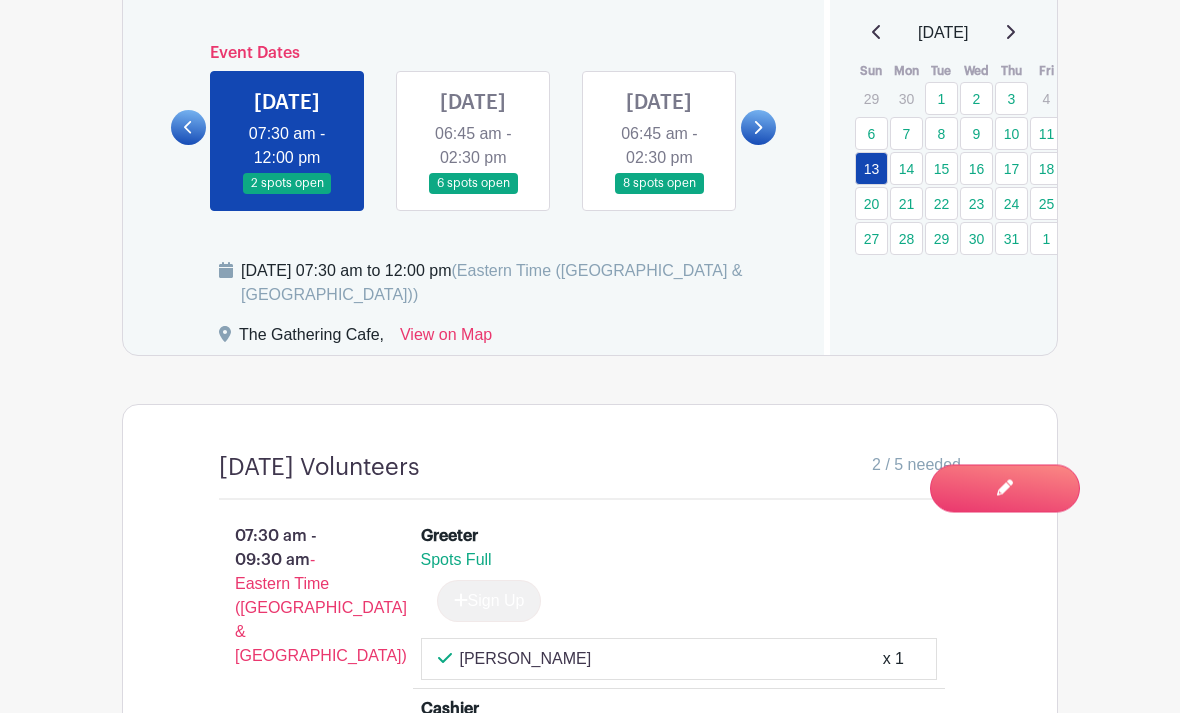 scroll, scrollTop: 1297, scrollLeft: 0, axis: vertical 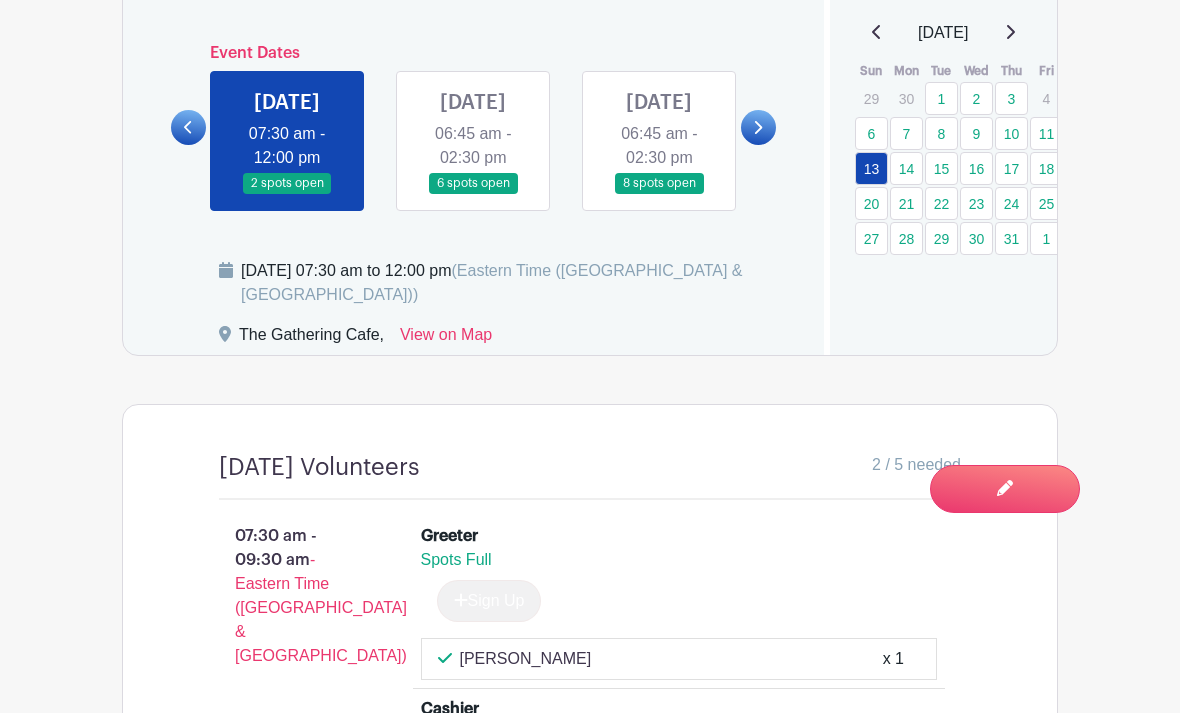 click on "You are currently in Signup Mode
Switch to Edit Mode" at bounding box center (1005, 501) 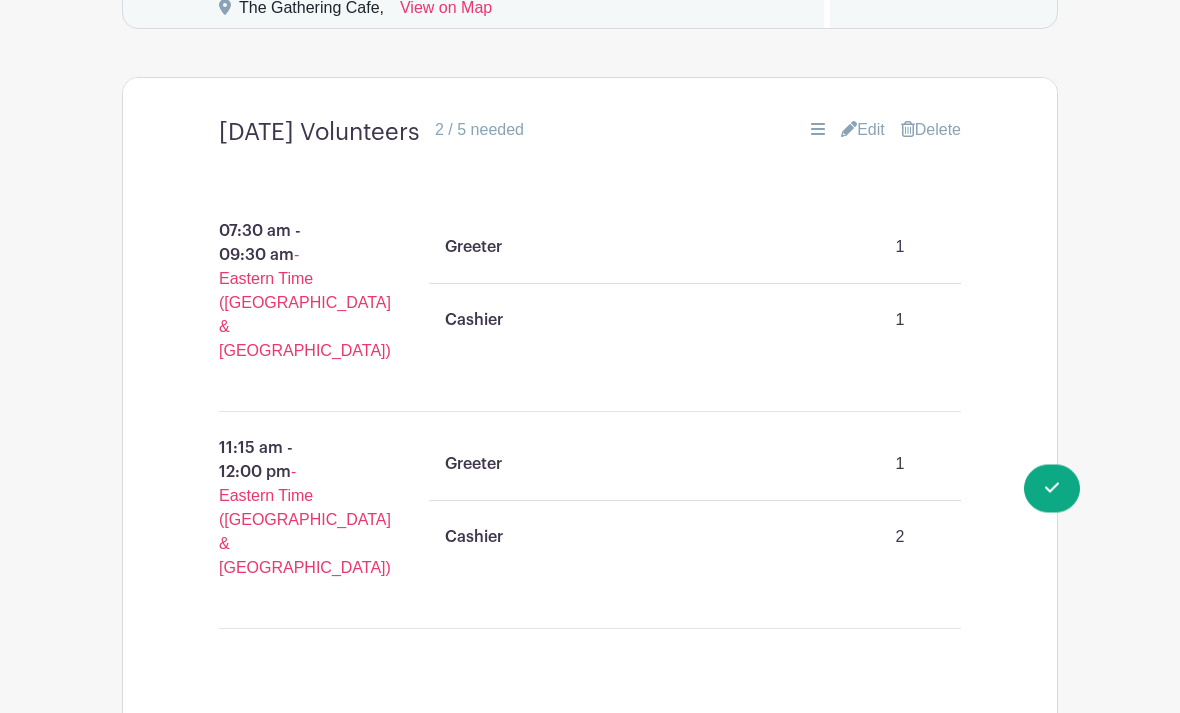 scroll, scrollTop: 1646, scrollLeft: 0, axis: vertical 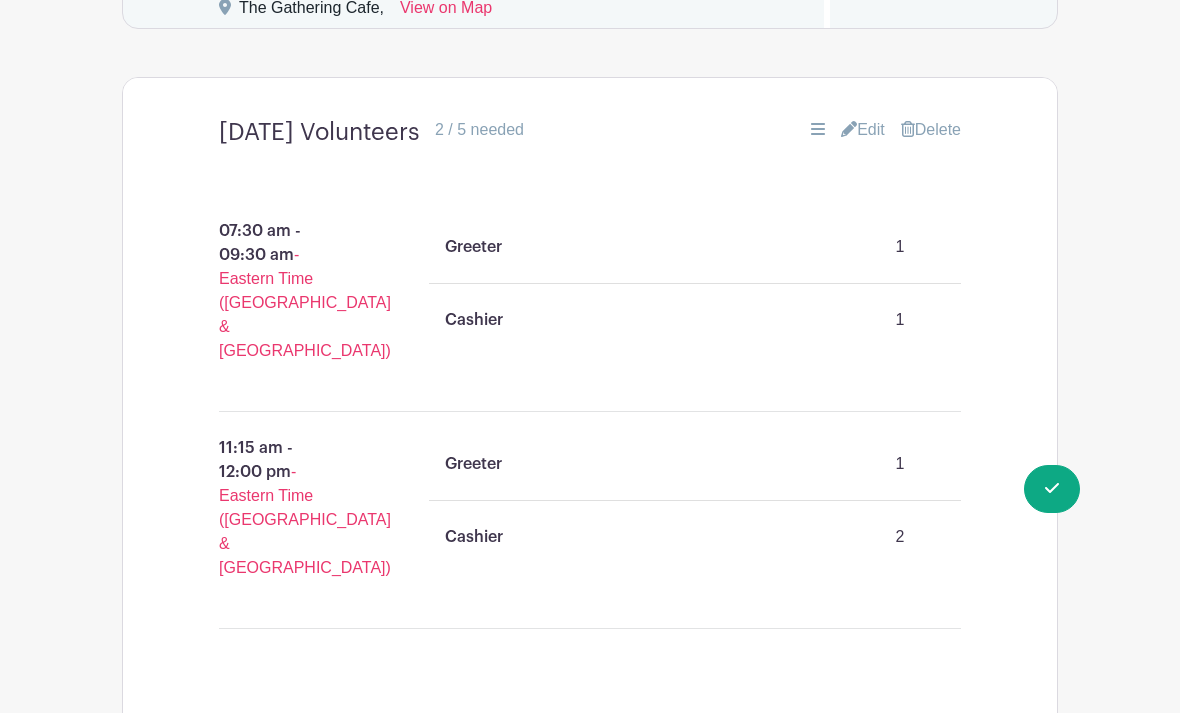 click on "Edit" at bounding box center [863, 130] 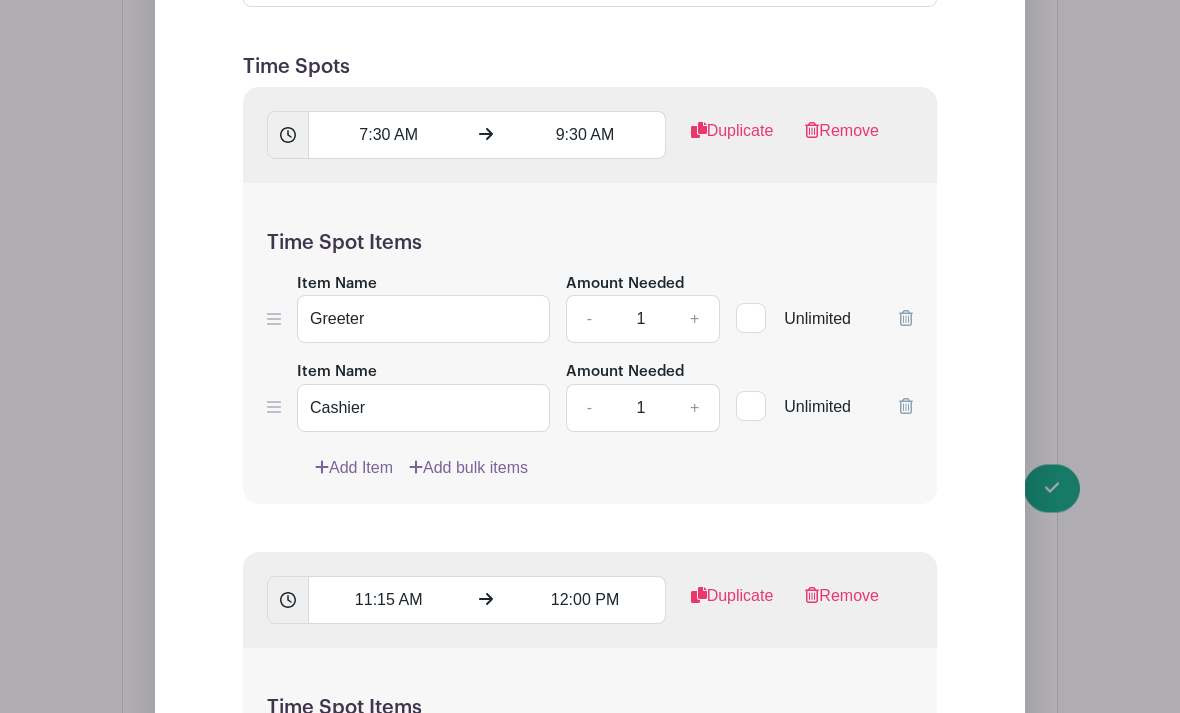 scroll, scrollTop: 2119, scrollLeft: 0, axis: vertical 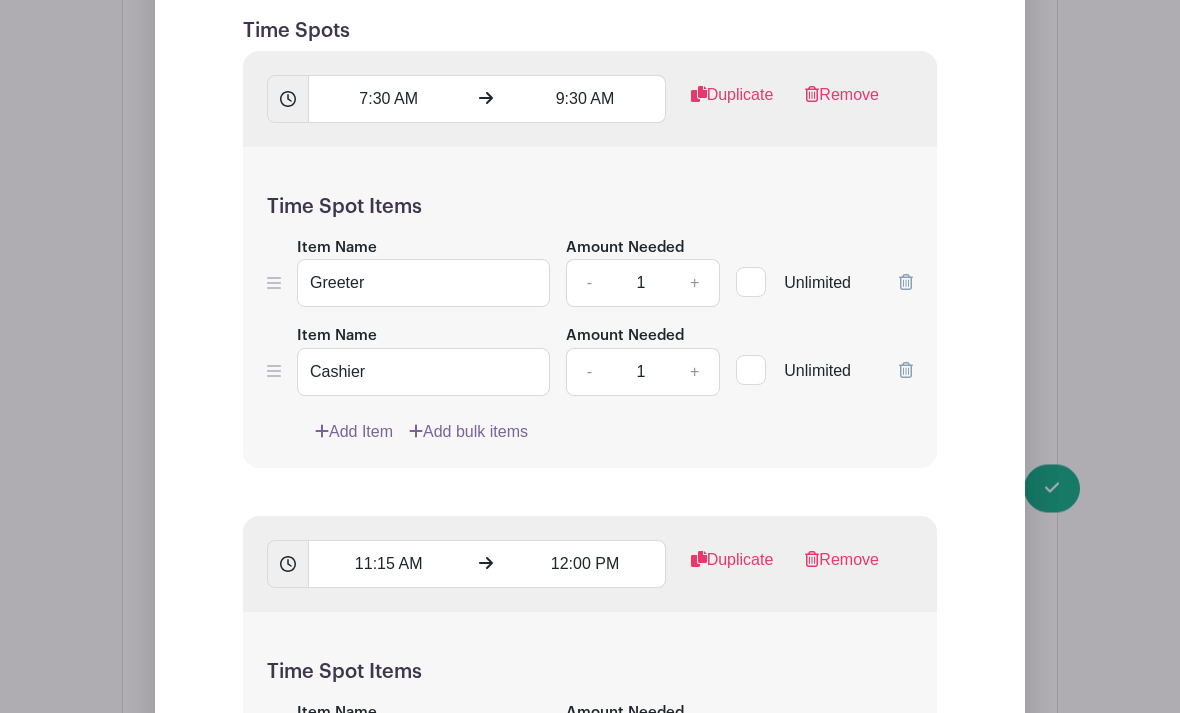 click 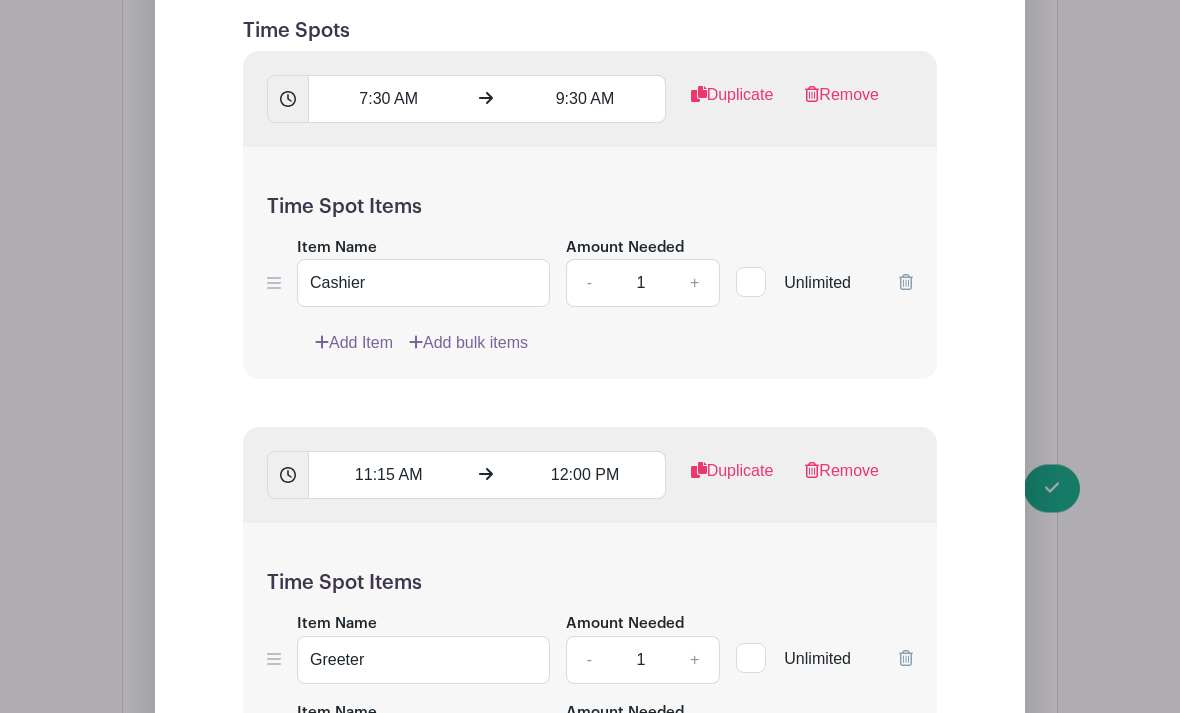 scroll, scrollTop: 2120, scrollLeft: 0, axis: vertical 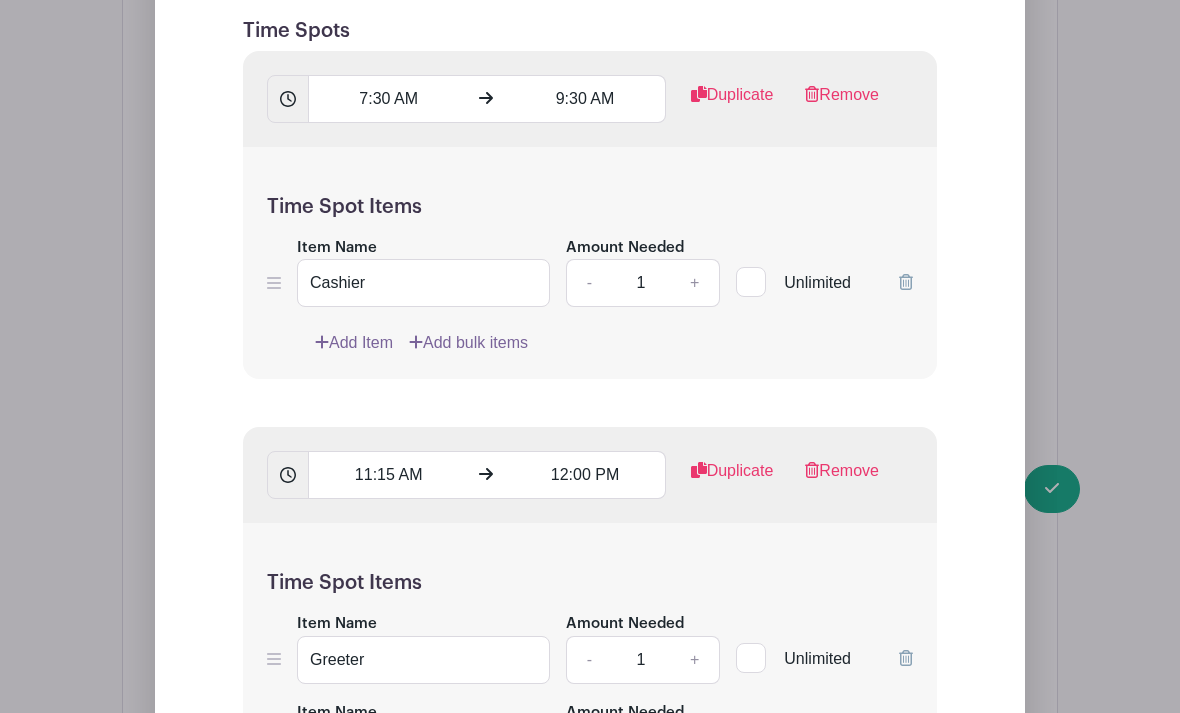 click on "+" at bounding box center (695, 283) 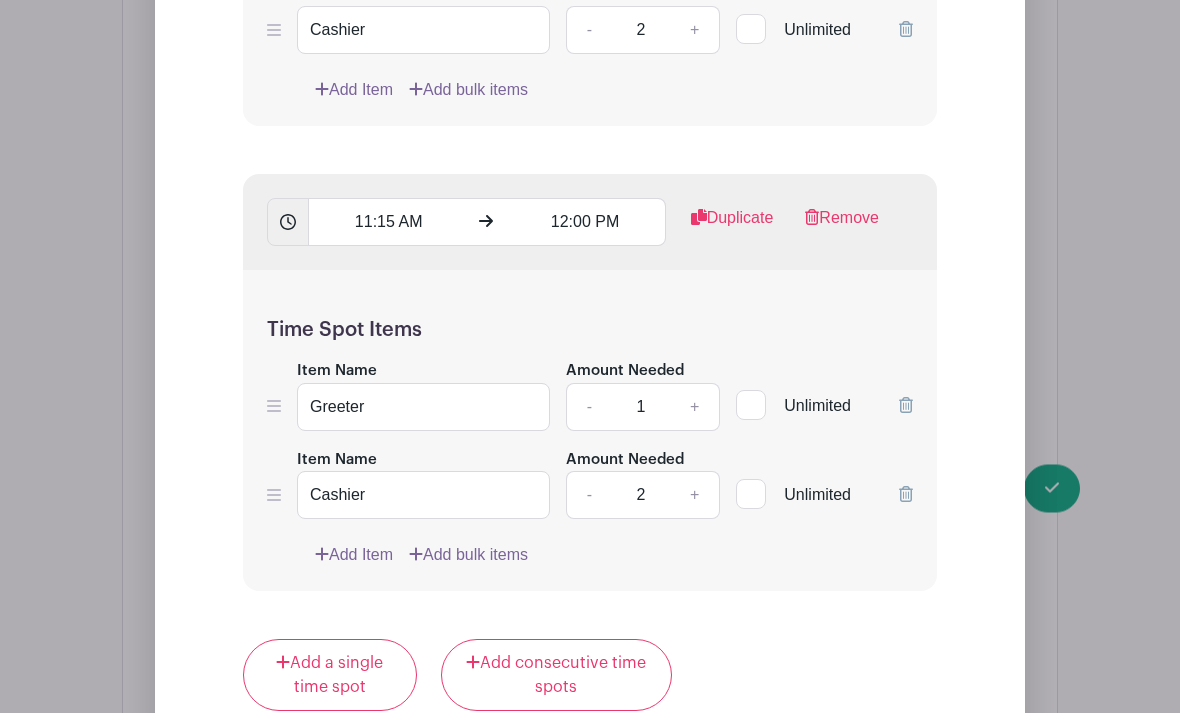 scroll, scrollTop: 2373, scrollLeft: 0, axis: vertical 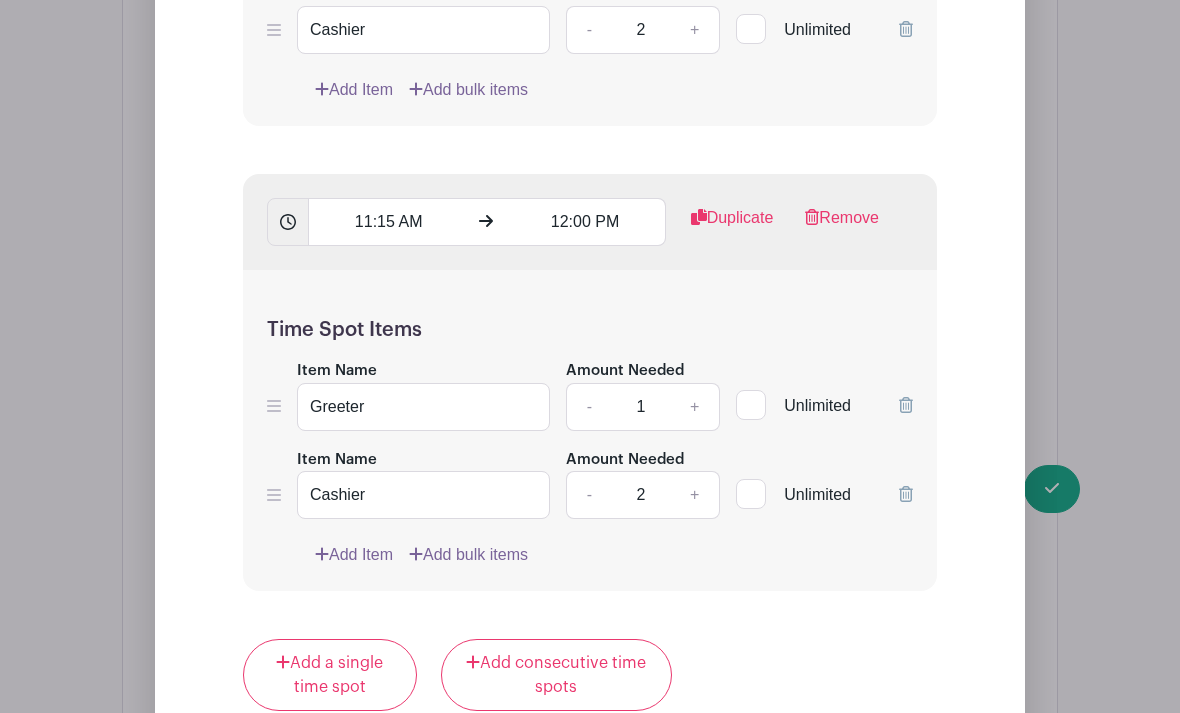 click 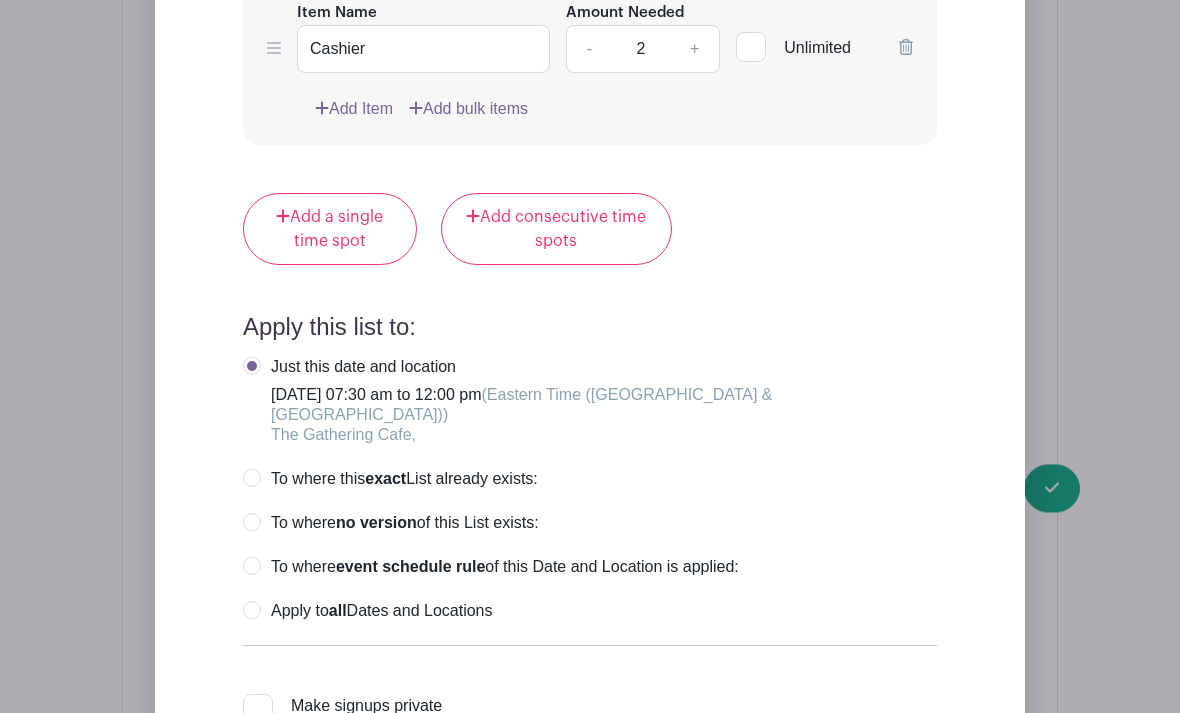 scroll, scrollTop: 2731, scrollLeft: 0, axis: vertical 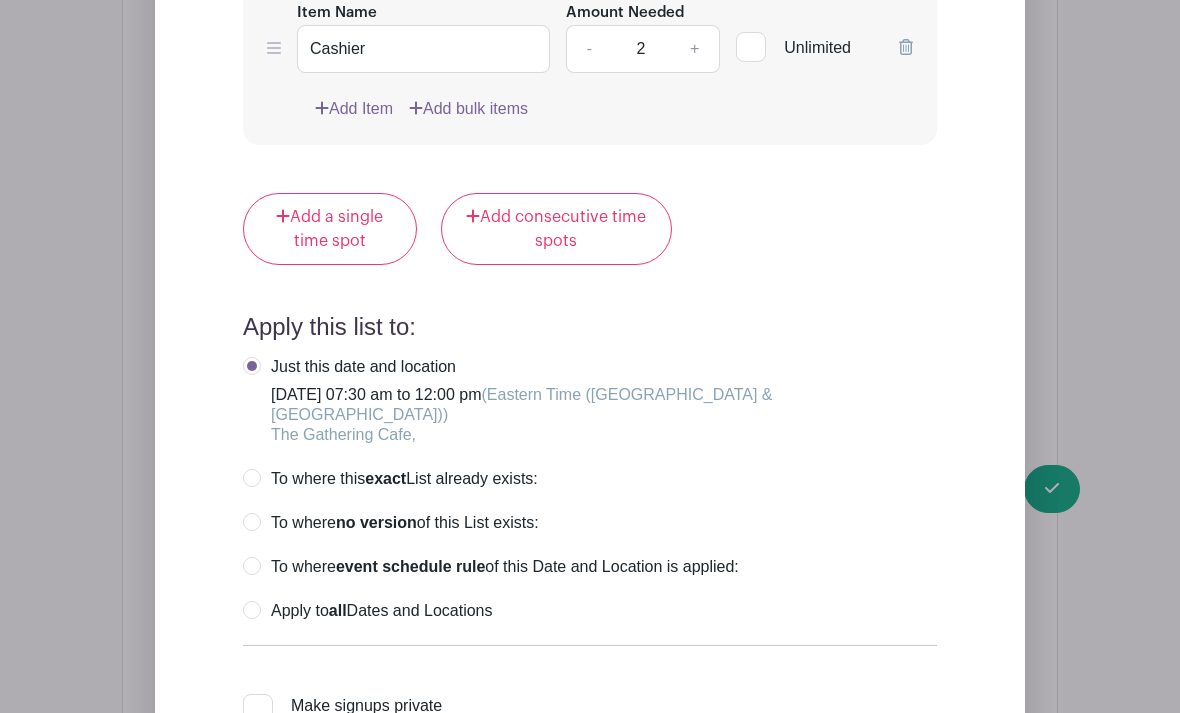 click on "To where this  exact  List already exists:" at bounding box center [390, 479] 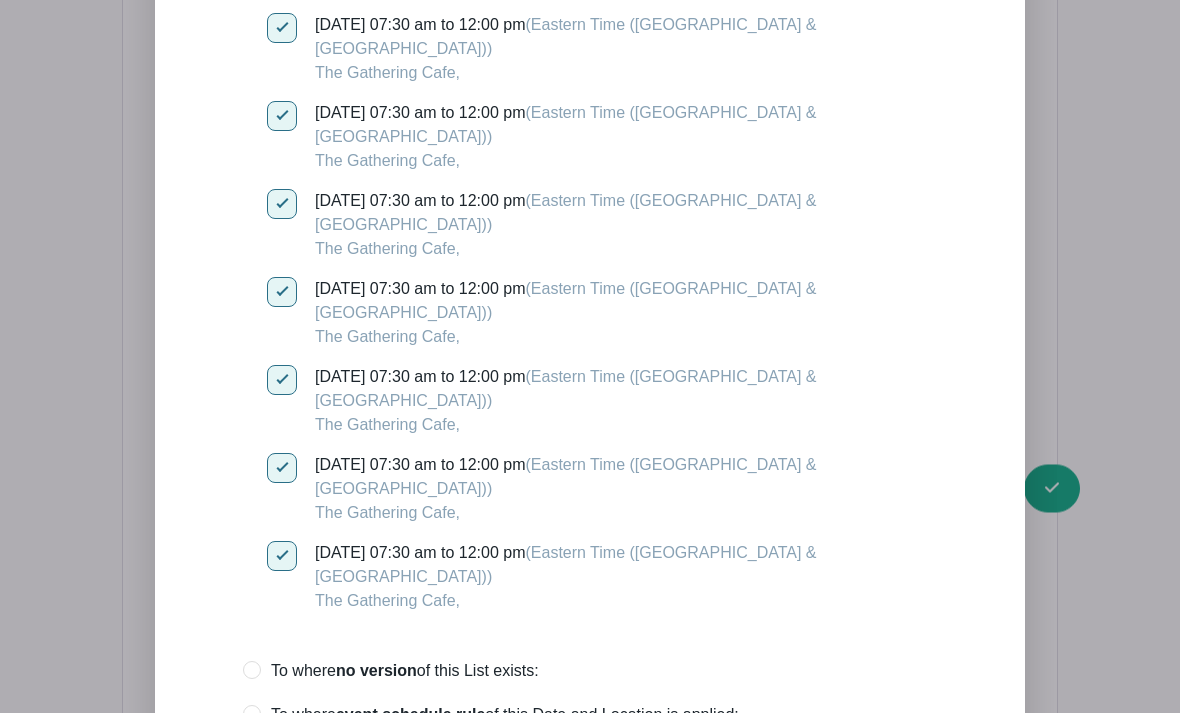 scroll, scrollTop: 4905, scrollLeft: 0, axis: vertical 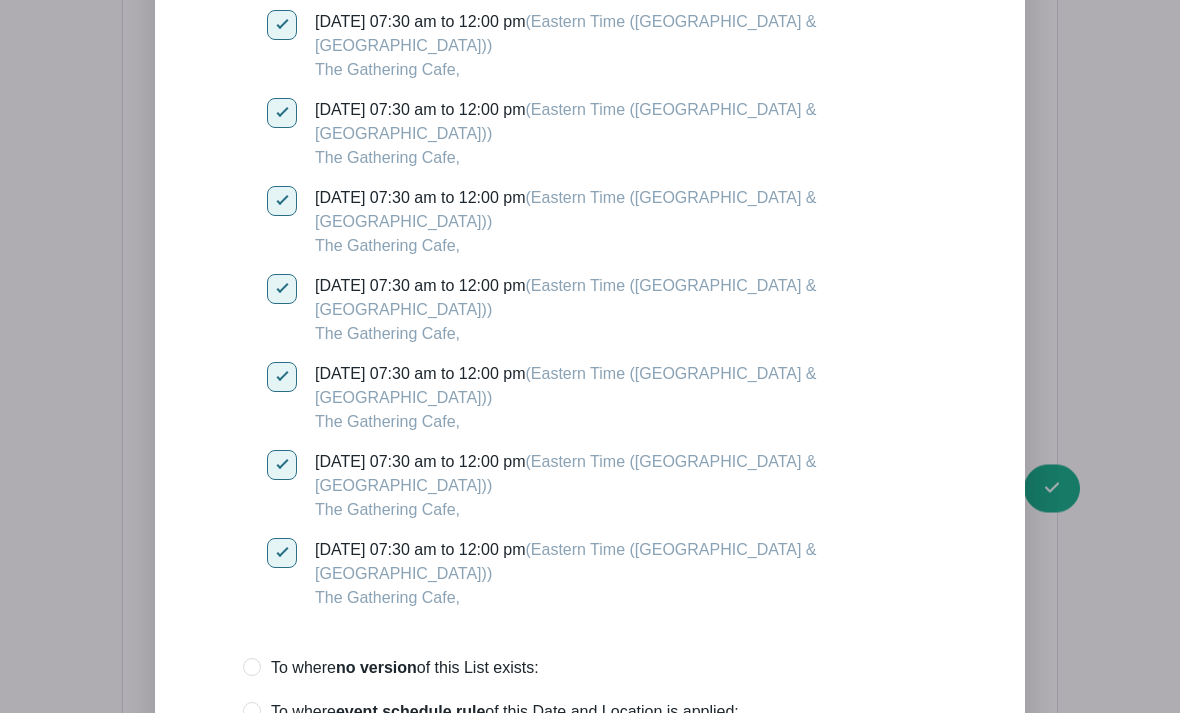 click on "Update List" at bounding box center [318, 1009] 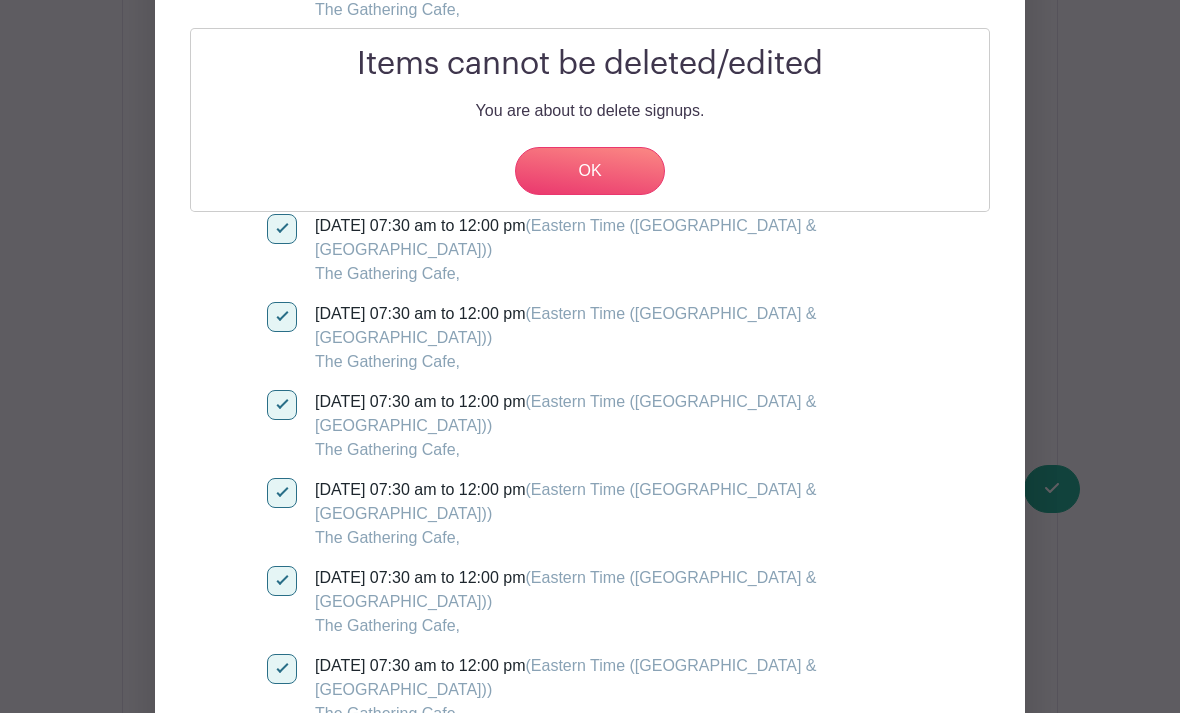 scroll, scrollTop: 4157, scrollLeft: 0, axis: vertical 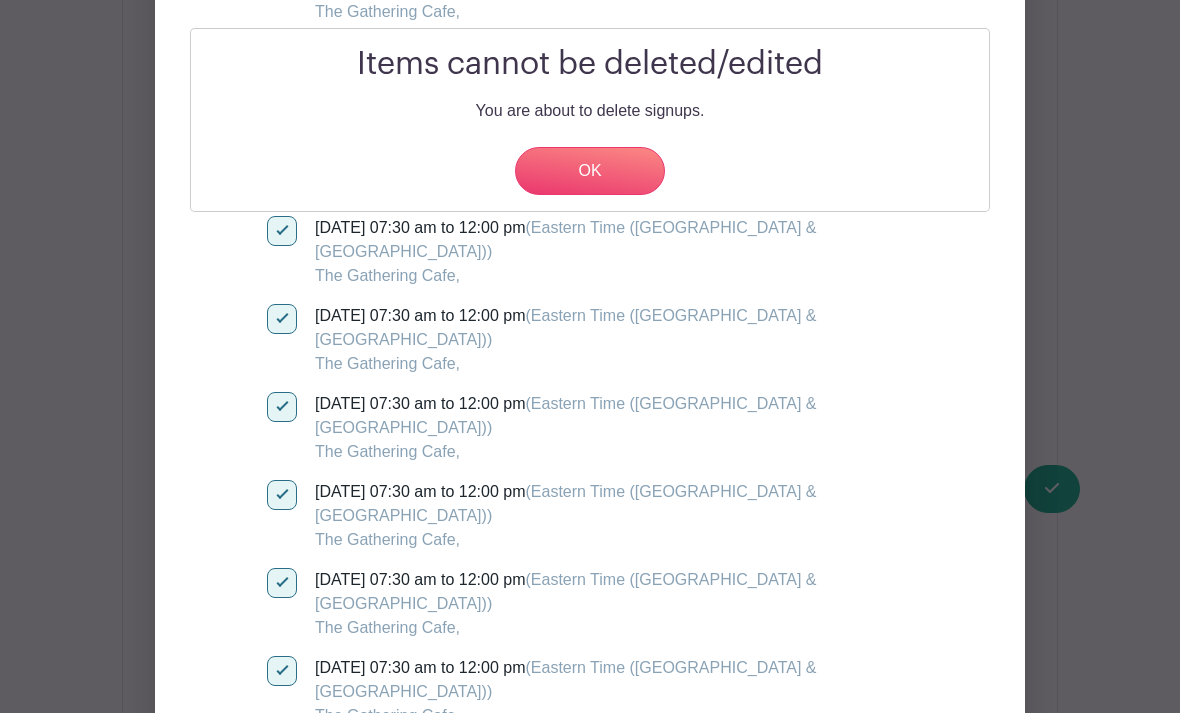 click on "Items cannot be deleted/edited
You are about to delete signups.
OK" at bounding box center (590, 356) 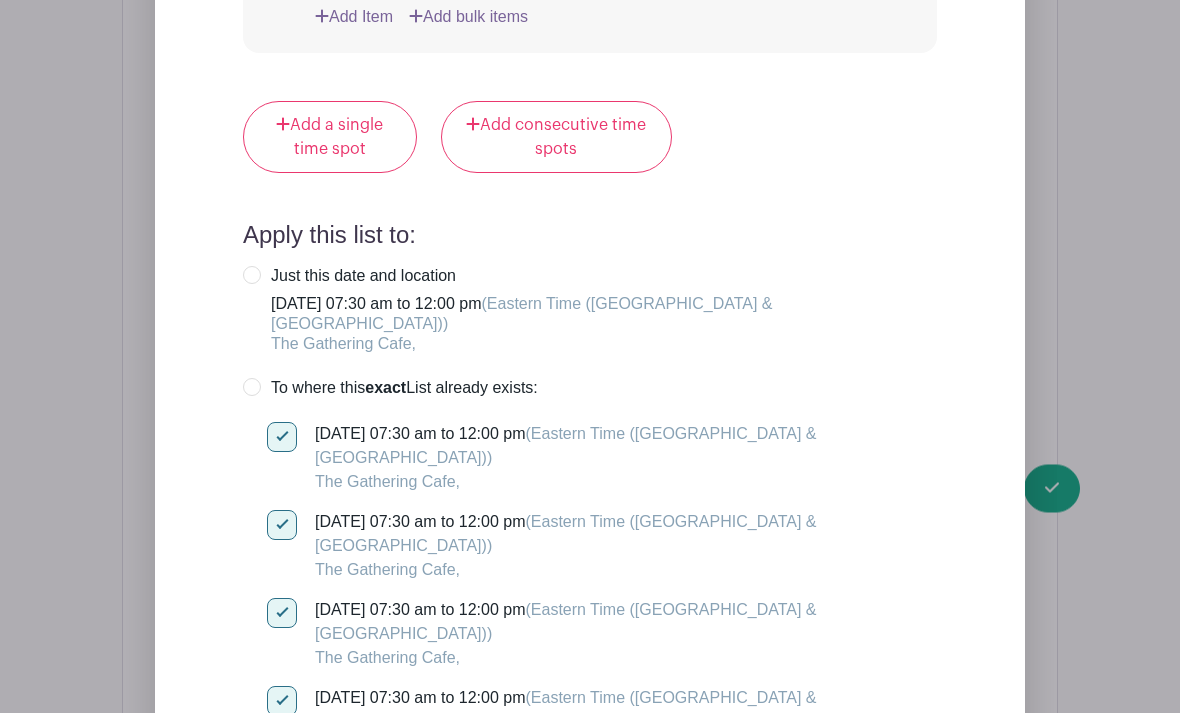 click on "[DATE] 07:30 am to 12:00 pm  (Eastern Time ([GEOGRAPHIC_DATA] & [GEOGRAPHIC_DATA]))
The Gathering Cafe," at bounding box center (273, 429) 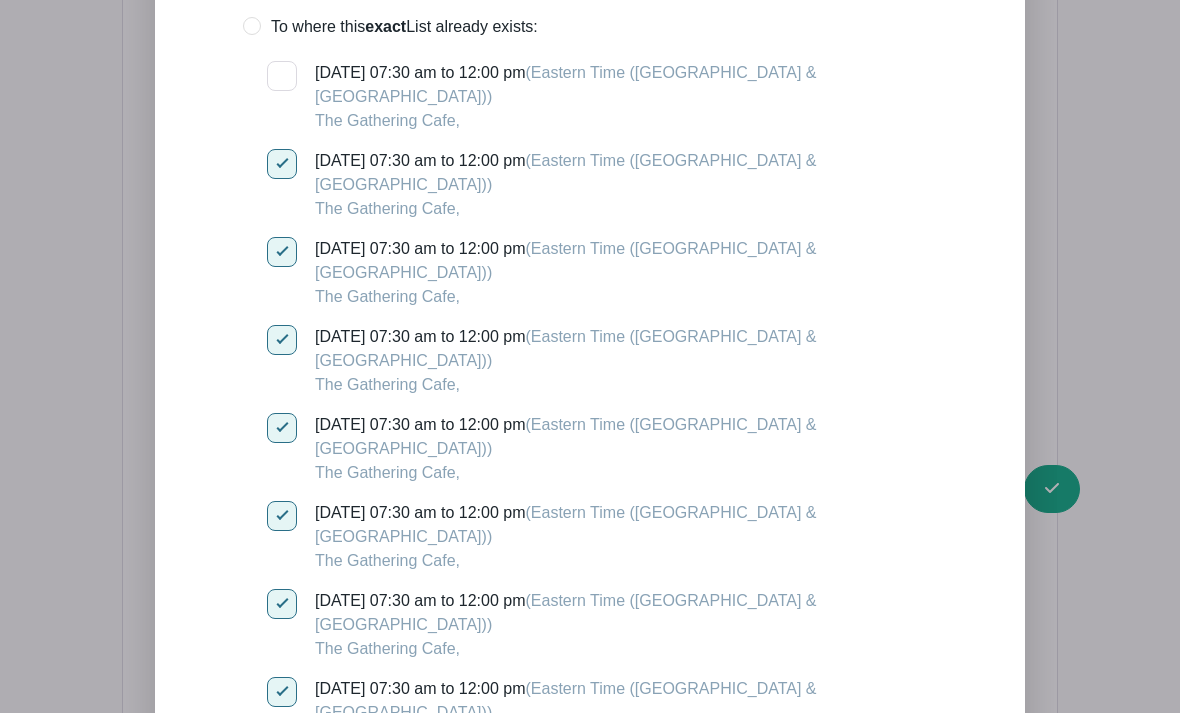 scroll, scrollTop: 3431, scrollLeft: 0, axis: vertical 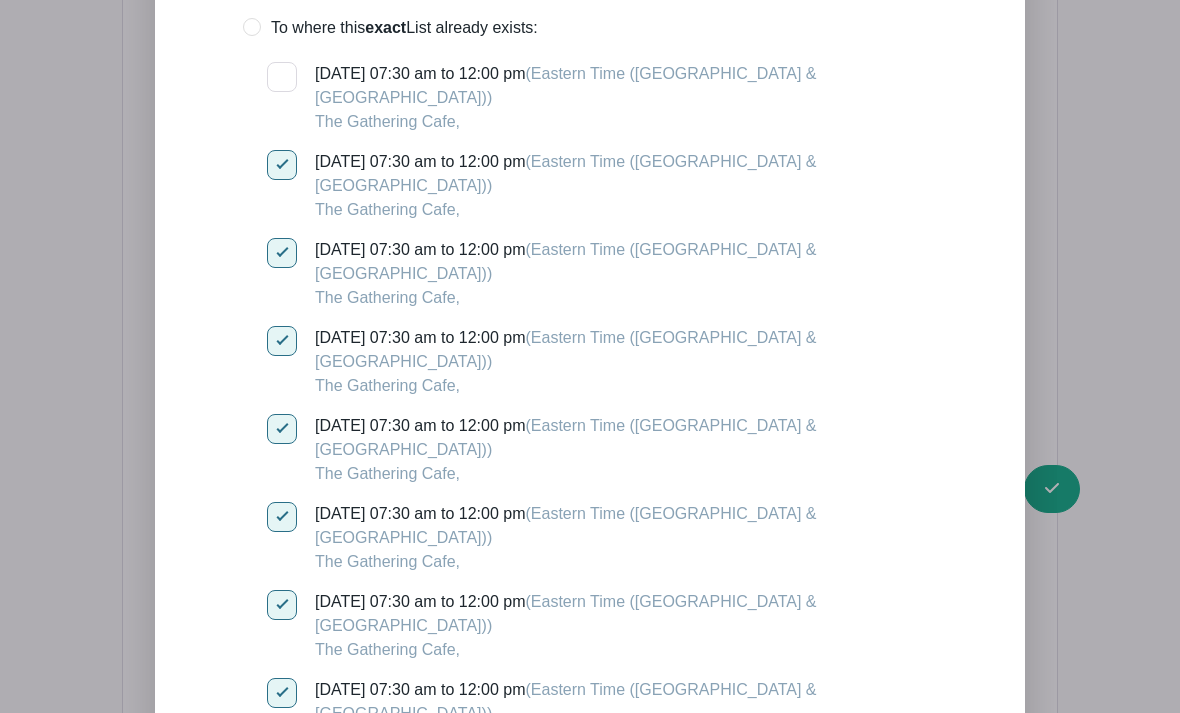 click on "[DATE] 07:30 am to 12:00 pm  (Eastern Time ([GEOGRAPHIC_DATA] & [GEOGRAPHIC_DATA]))
The Gathering Cafe," at bounding box center (273, 156) 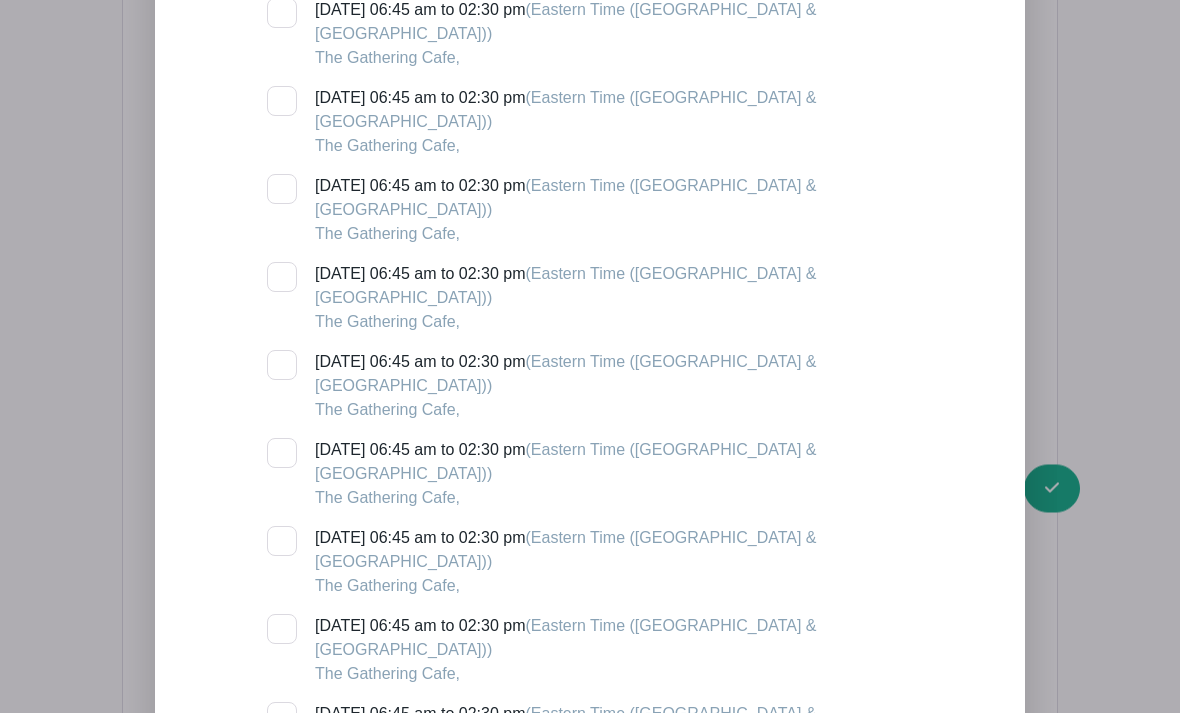 scroll, scrollTop: 15365, scrollLeft: 0, axis: vertical 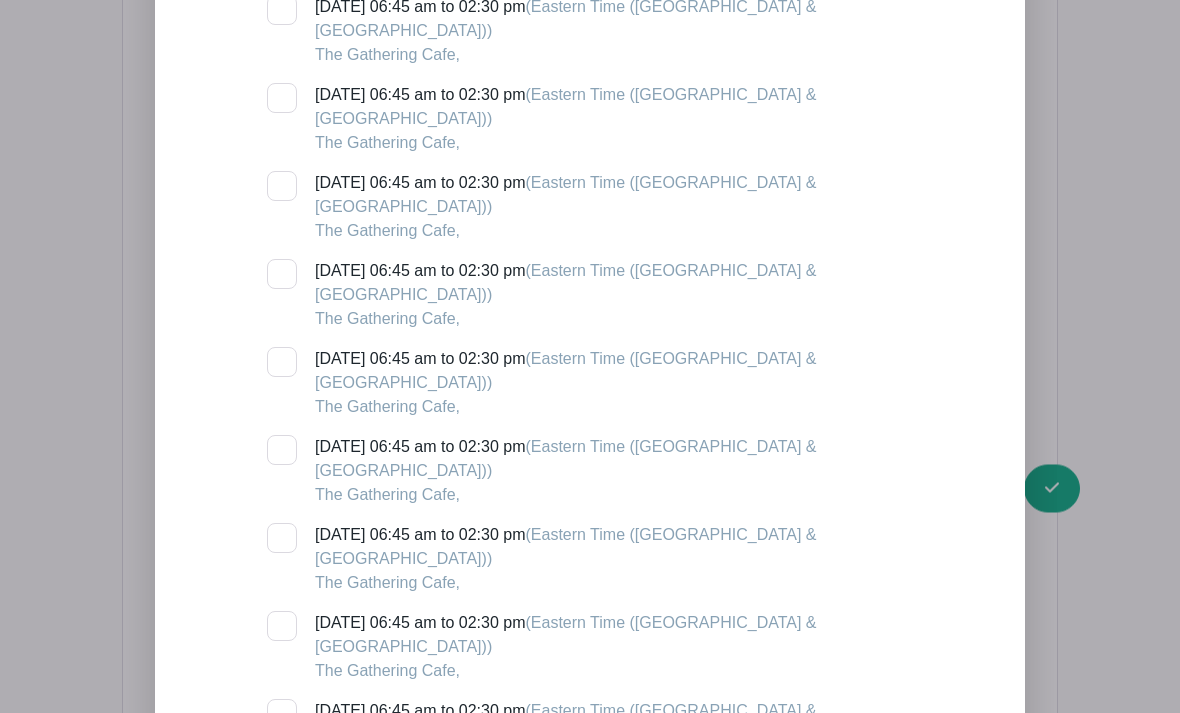 click on "Update List" at bounding box center (318, 4766) 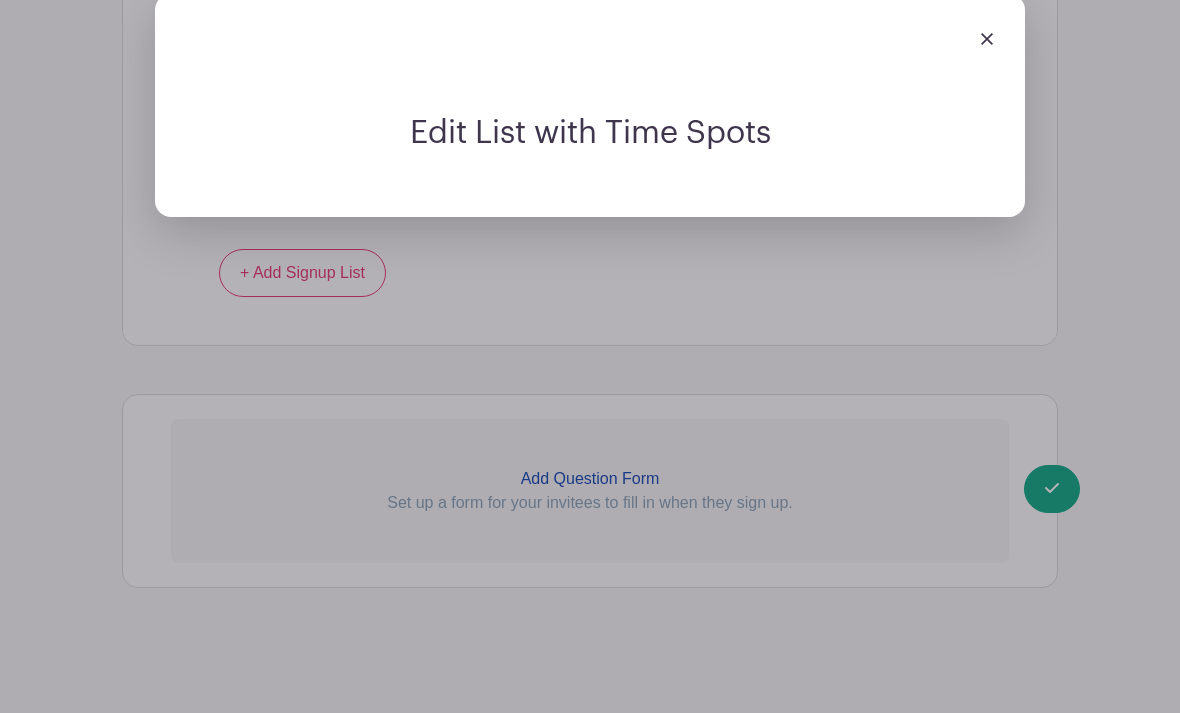 scroll, scrollTop: 1888, scrollLeft: 0, axis: vertical 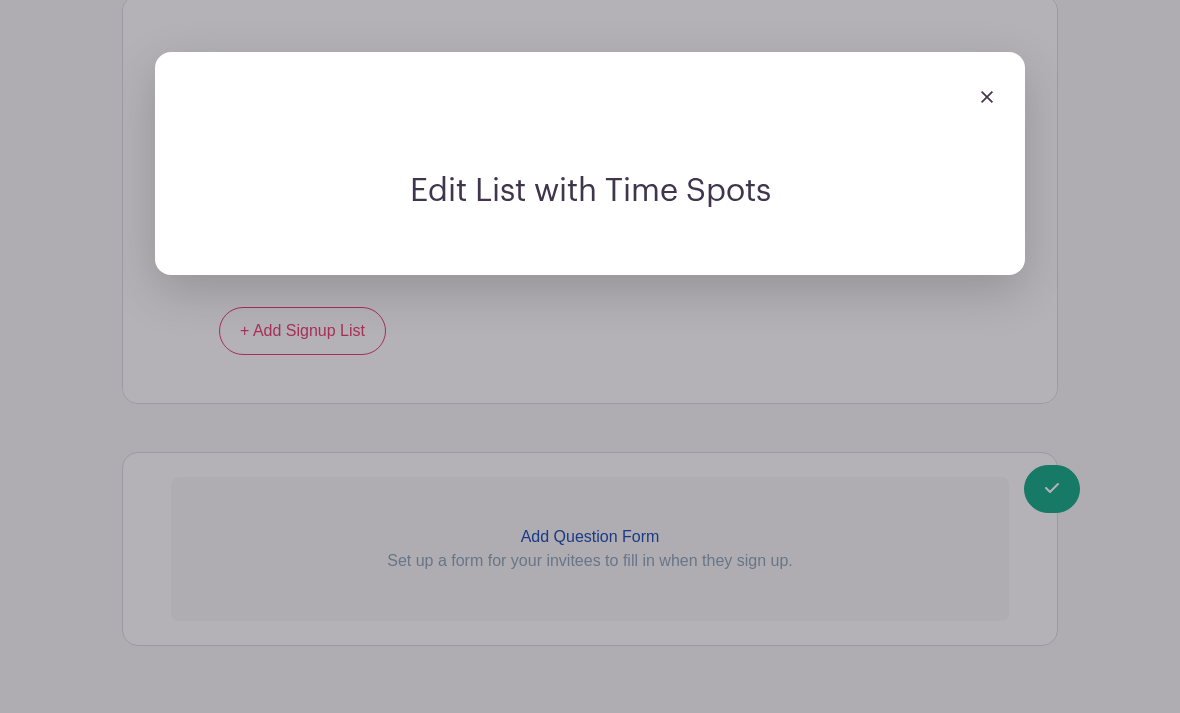click at bounding box center [987, 97] 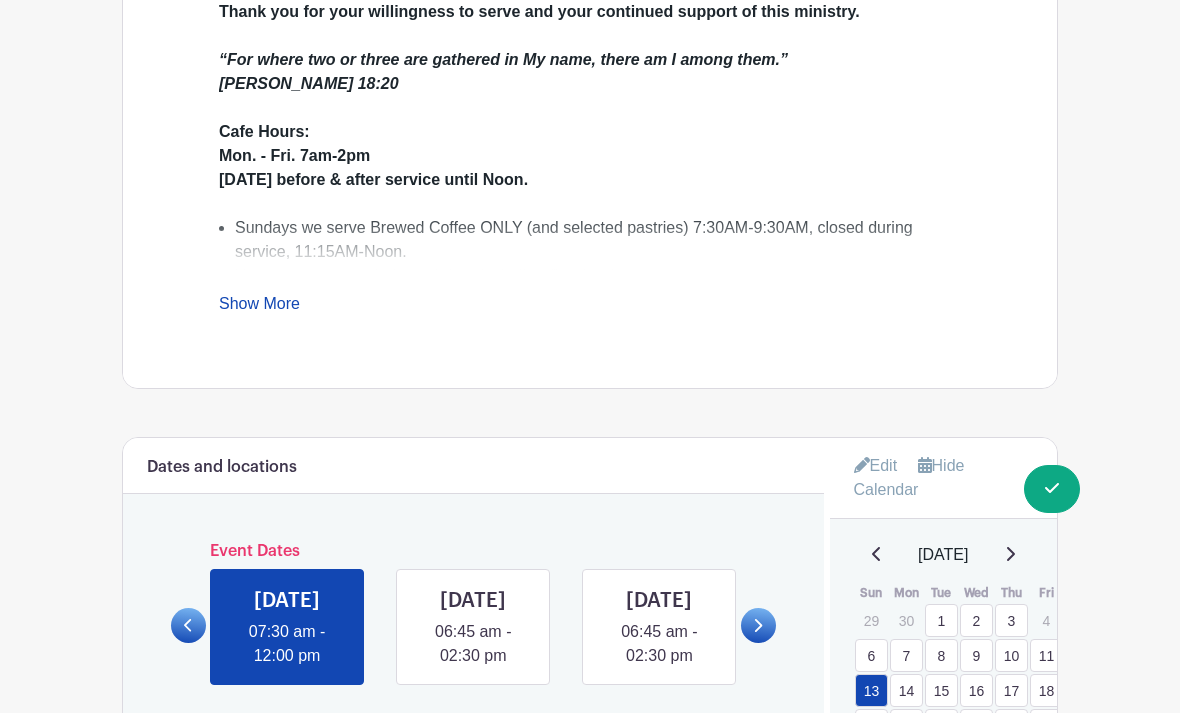 scroll, scrollTop: 1008, scrollLeft: 0, axis: vertical 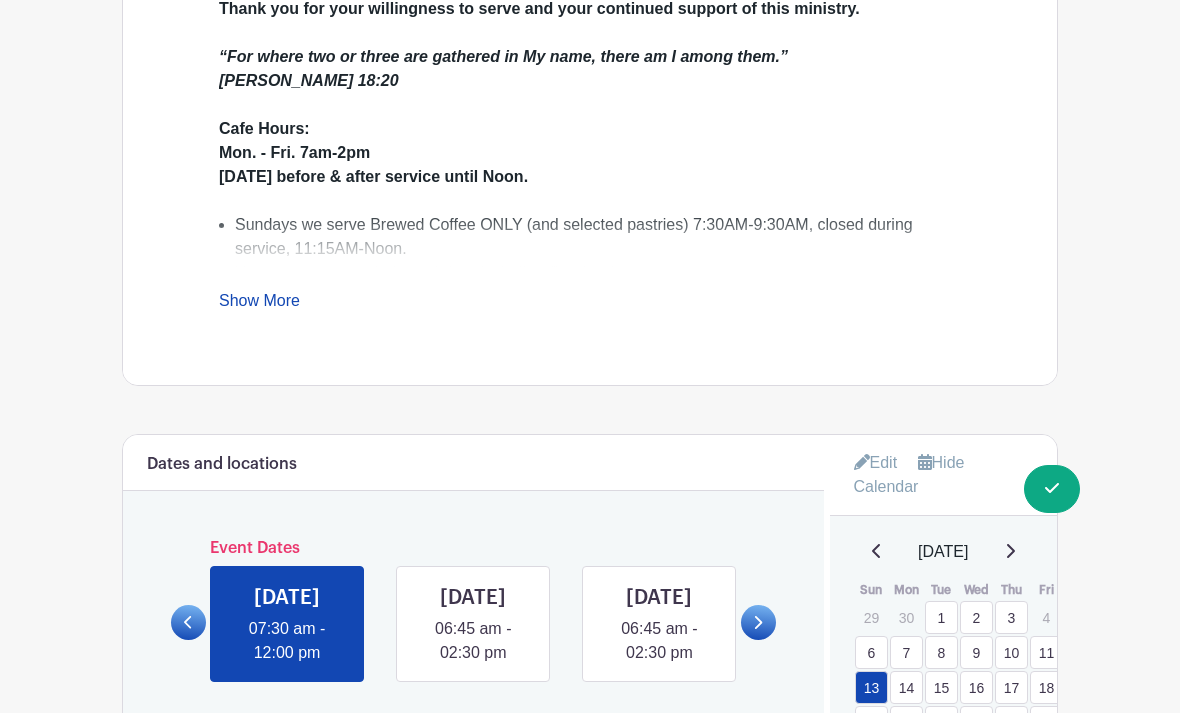 click on "20" at bounding box center (871, 722) 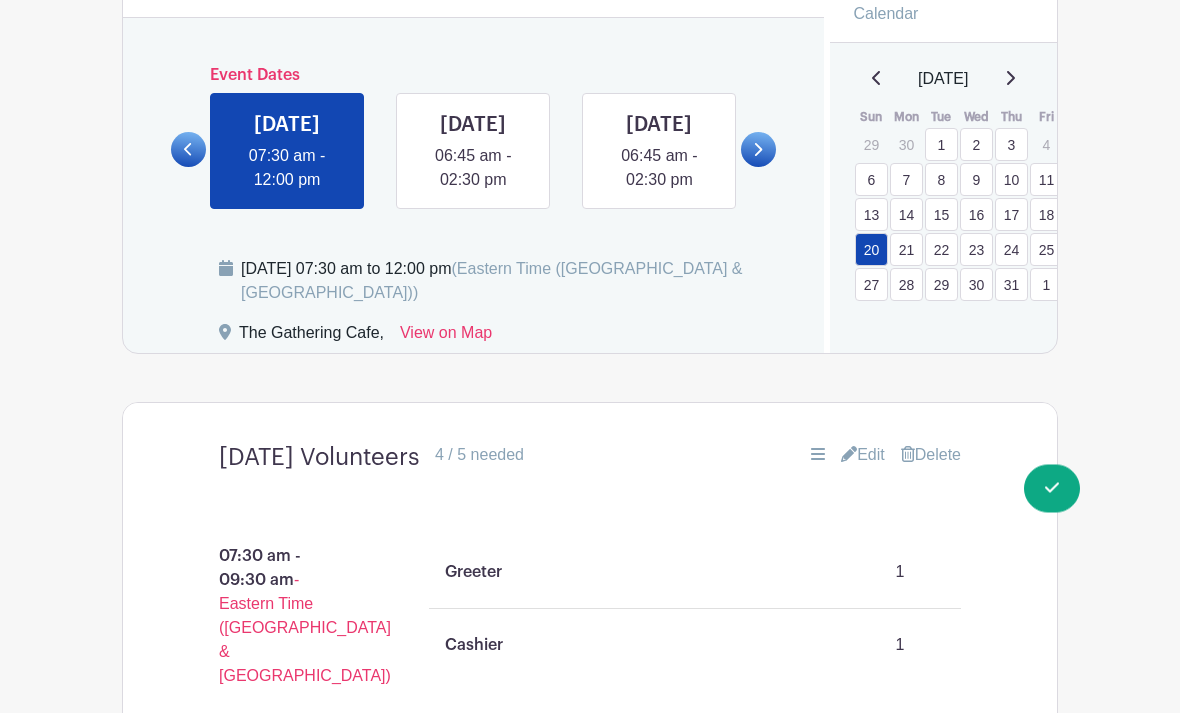 scroll, scrollTop: 1481, scrollLeft: 0, axis: vertical 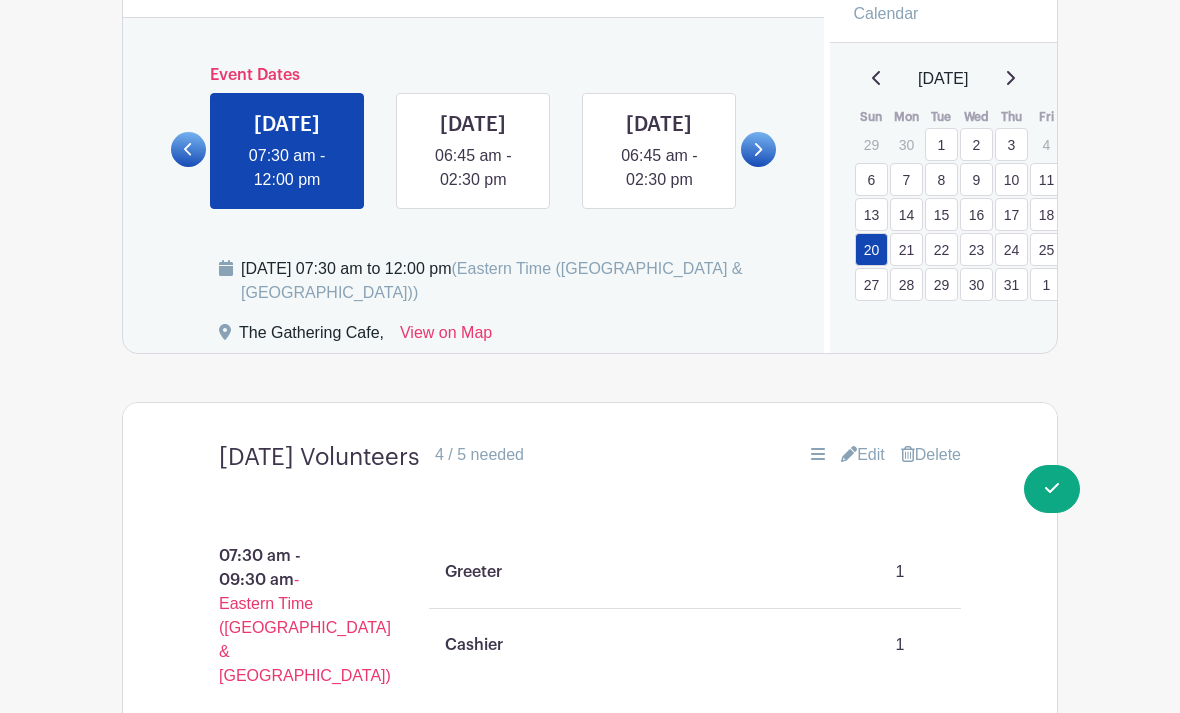click on "Edit" at bounding box center [863, 455] 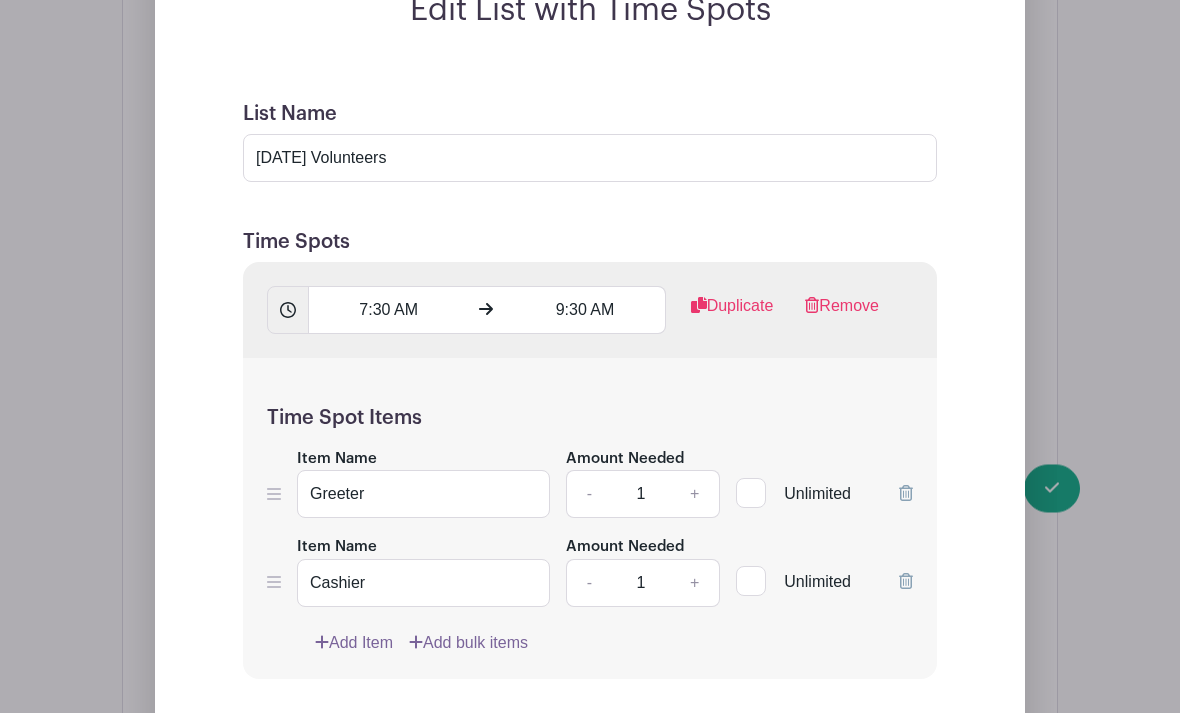scroll, scrollTop: 2067, scrollLeft: 0, axis: vertical 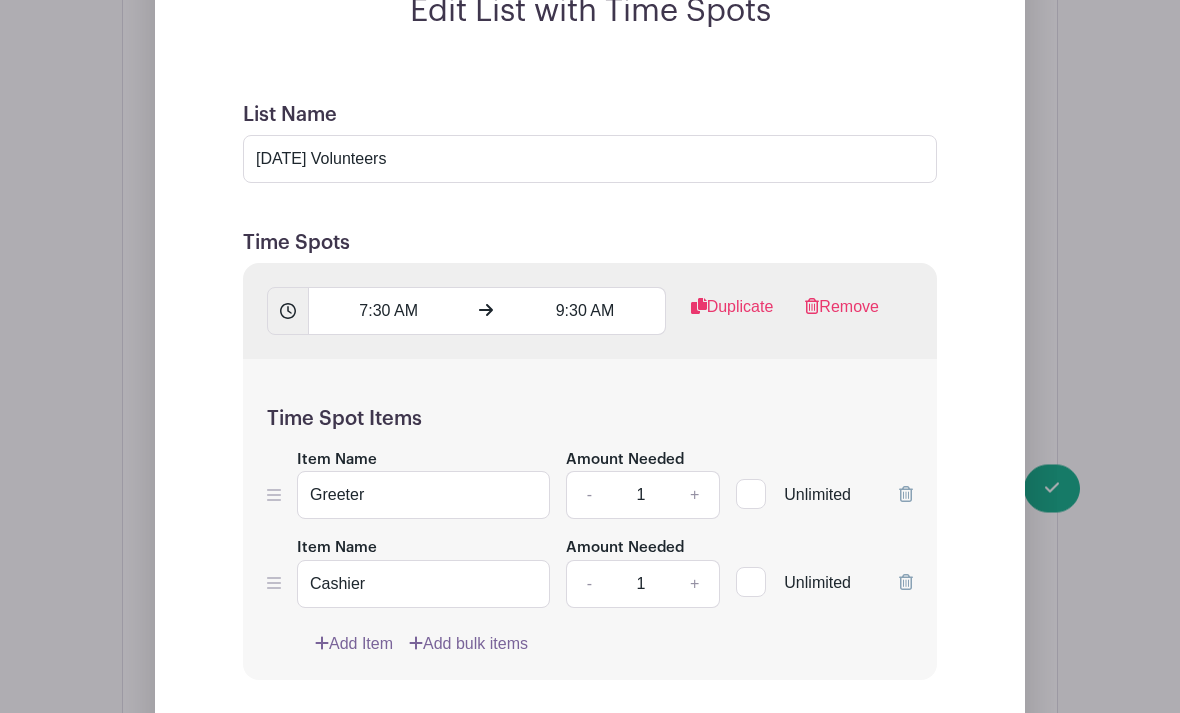 click at bounding box center (906, 495) 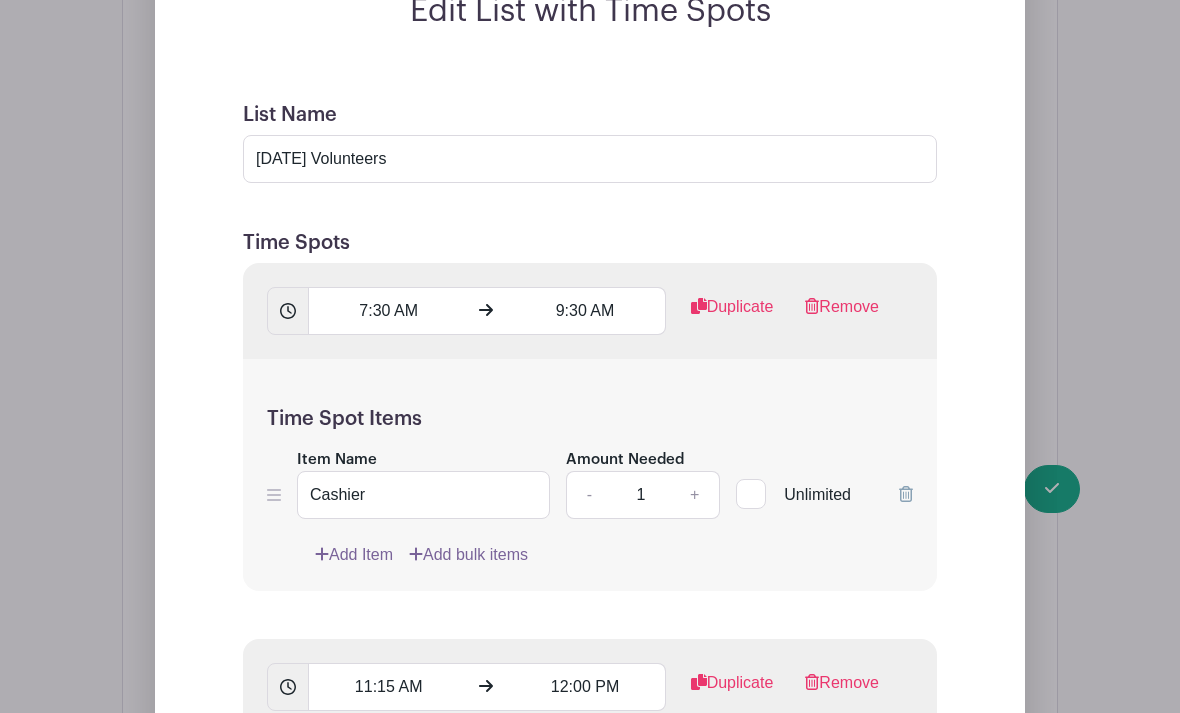 click on "+" at bounding box center (695, 495) 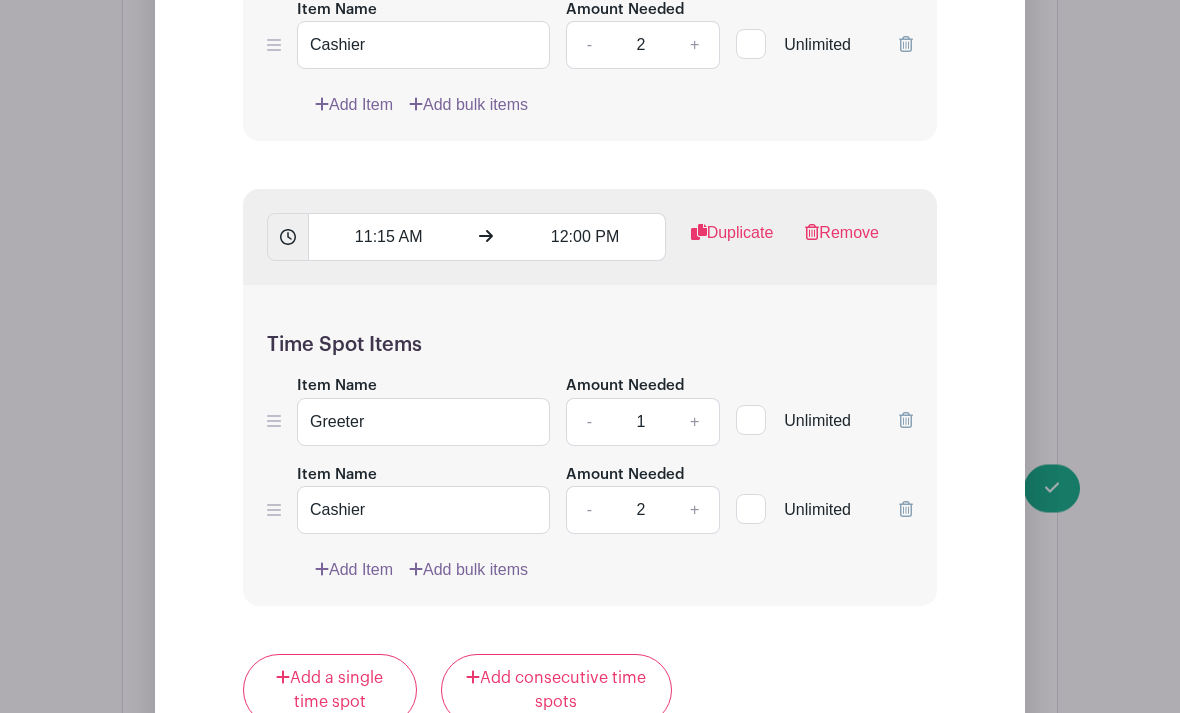 click 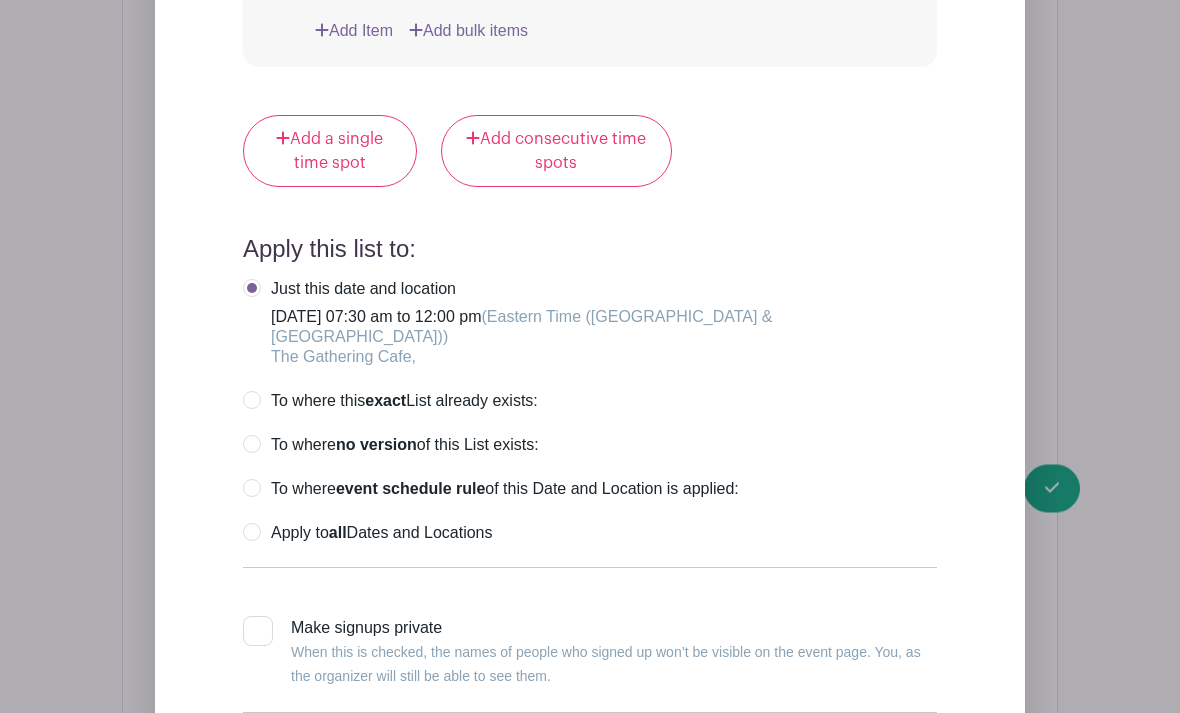 scroll, scrollTop: 2969, scrollLeft: 0, axis: vertical 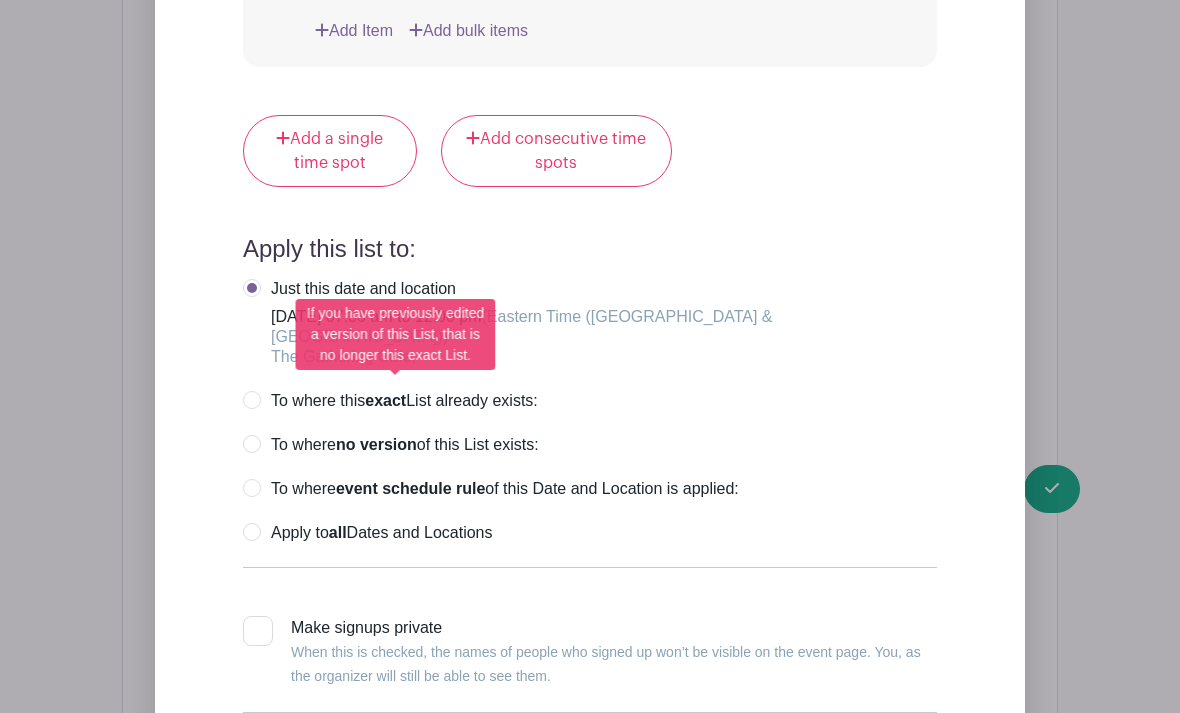click on "To where this  exact  List already exists:" at bounding box center (390, 401) 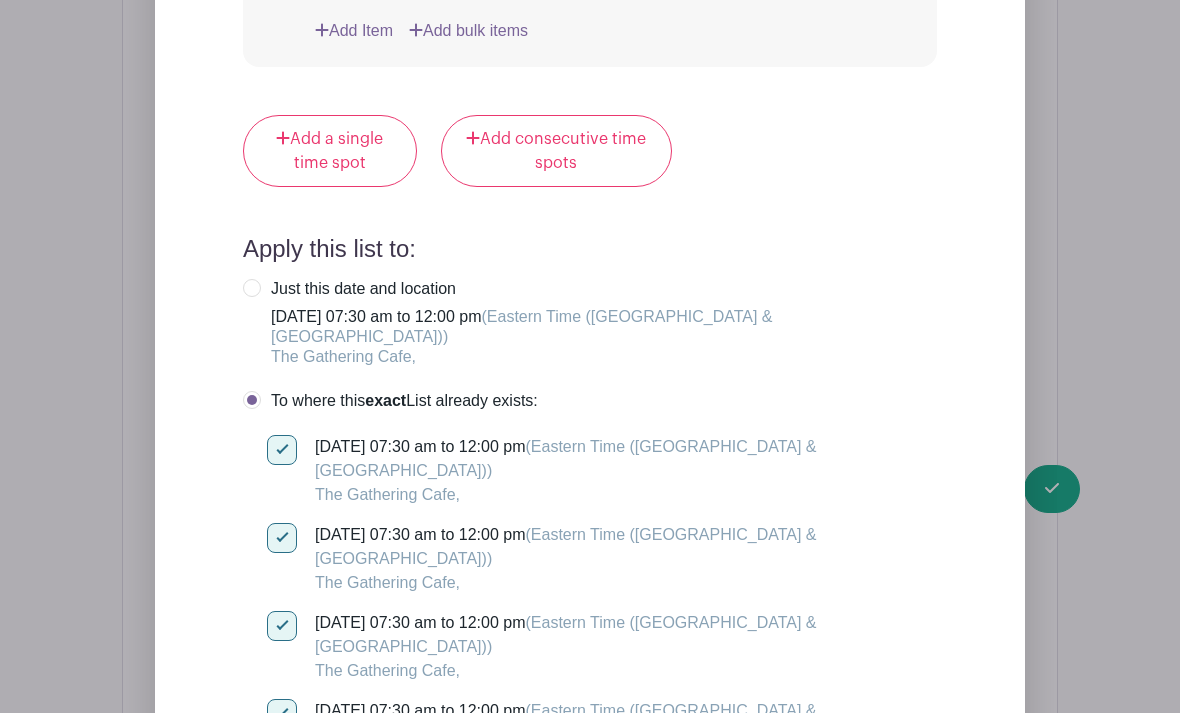 click on "To where this  exact  List already exists:" at bounding box center [590, 401] 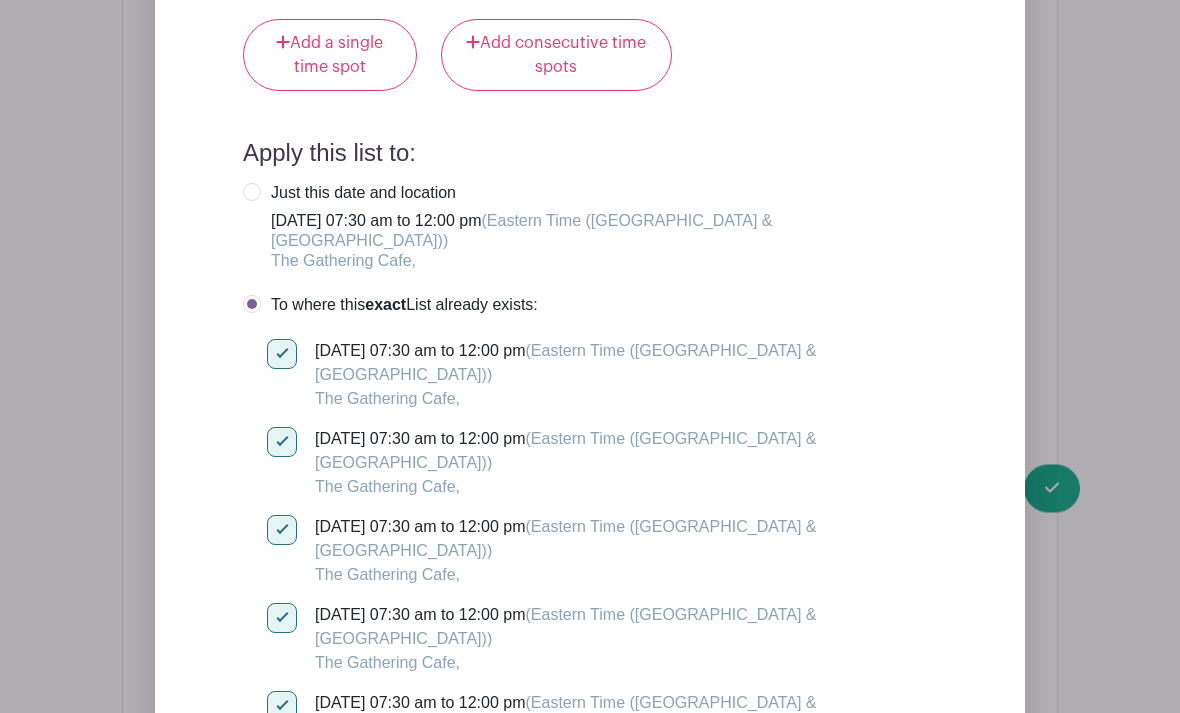 scroll, scrollTop: 3071, scrollLeft: 0, axis: vertical 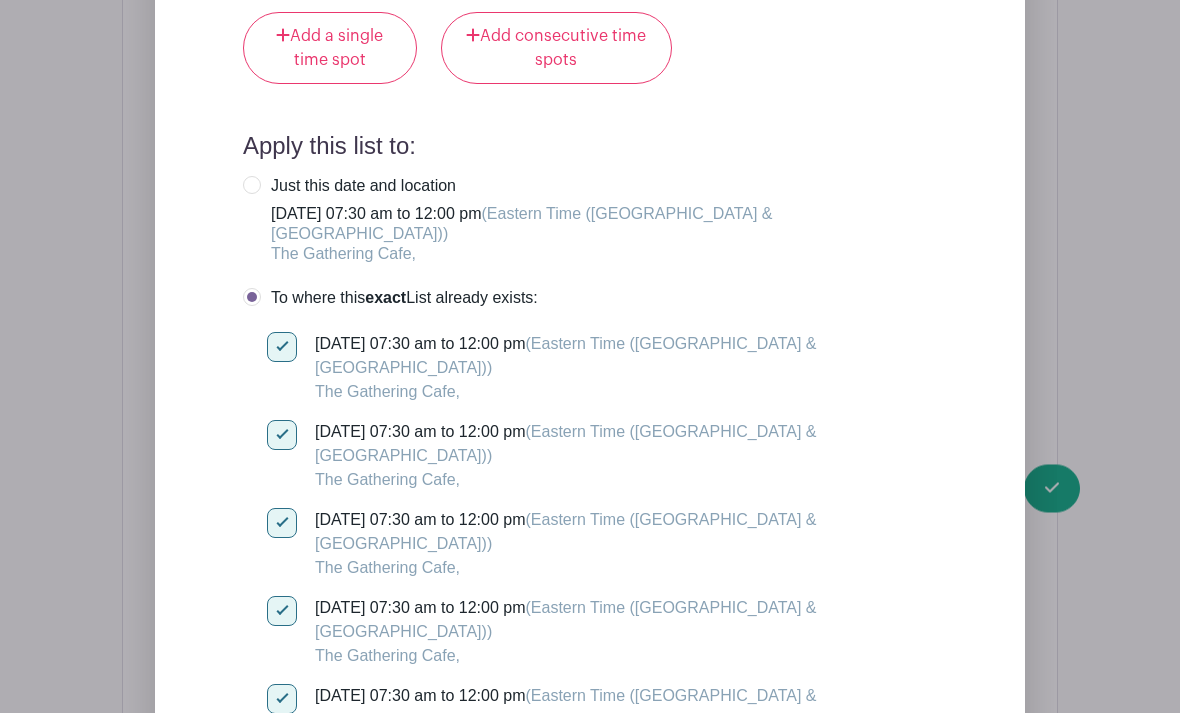 click at bounding box center [282, 436] 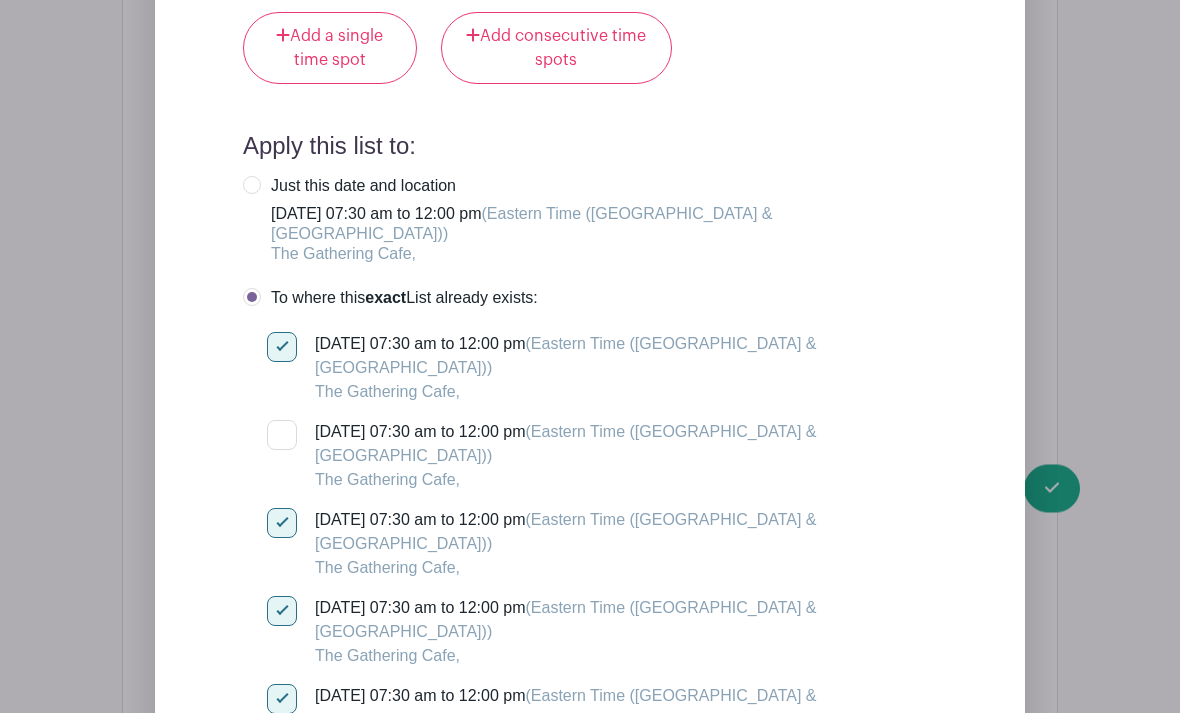 scroll, scrollTop: 3072, scrollLeft: 0, axis: vertical 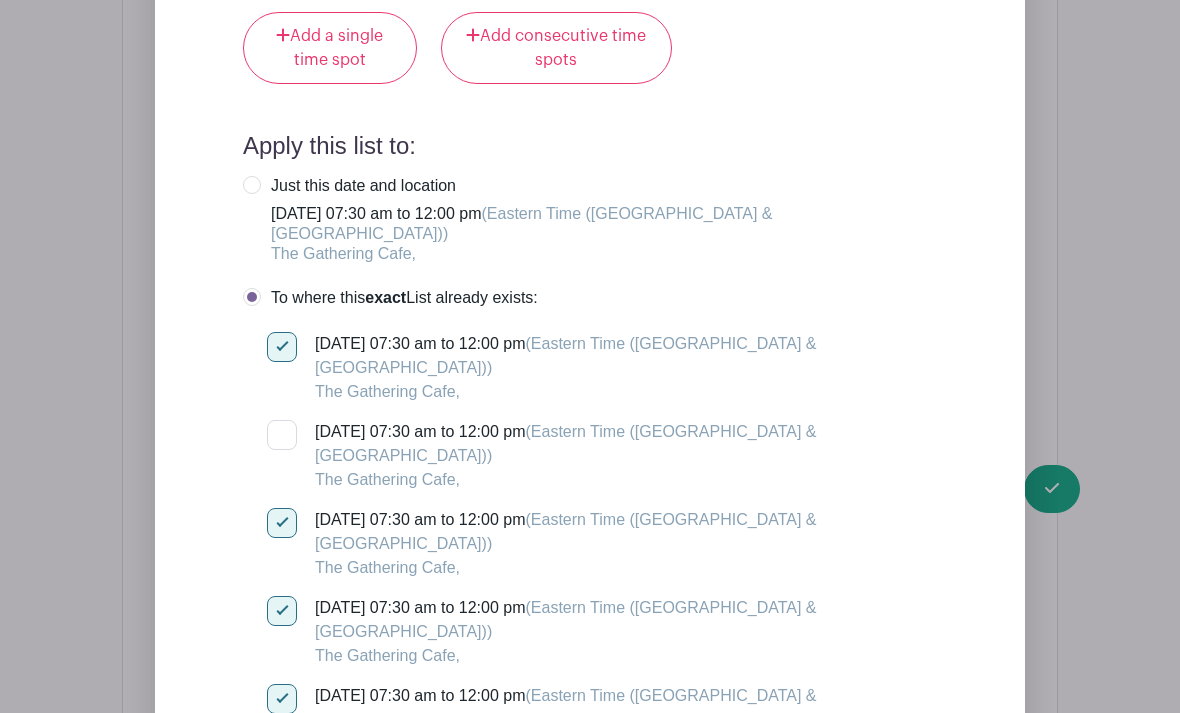 click on "[DATE] 07:30 am to 12:00 pm  (Eastern Time ([GEOGRAPHIC_DATA] & [GEOGRAPHIC_DATA]))
The Gathering Cafe," at bounding box center (273, 338) 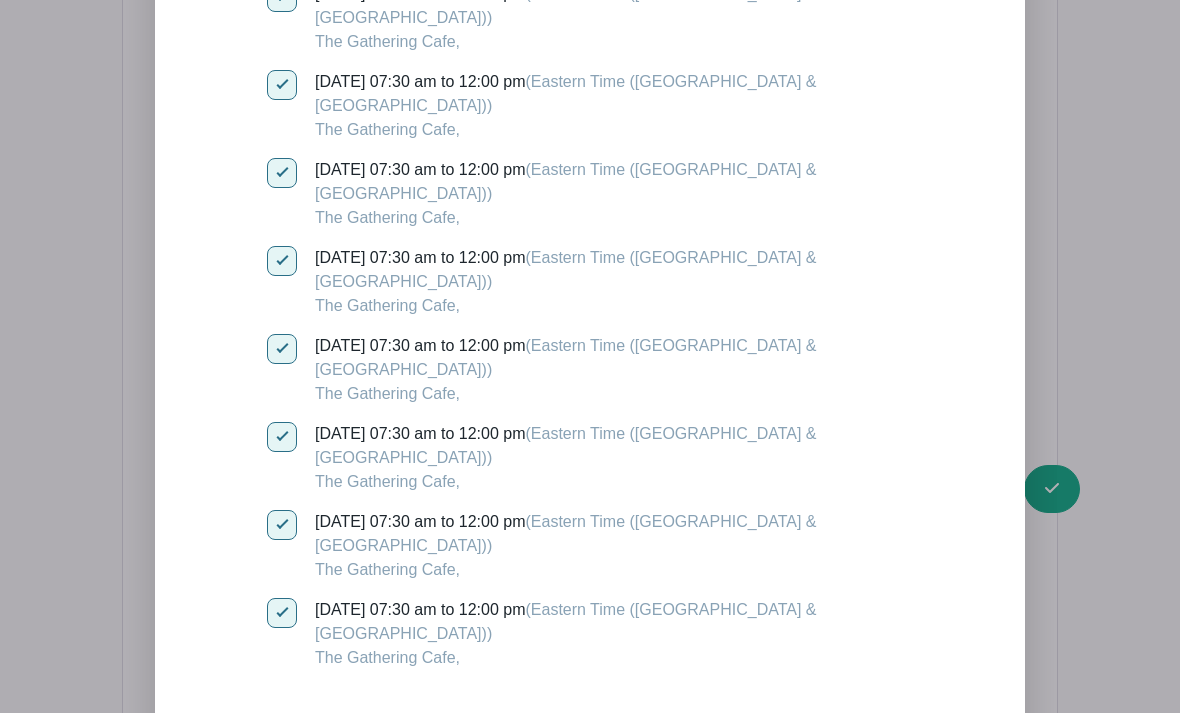 scroll, scrollTop: 5005, scrollLeft: 0, axis: vertical 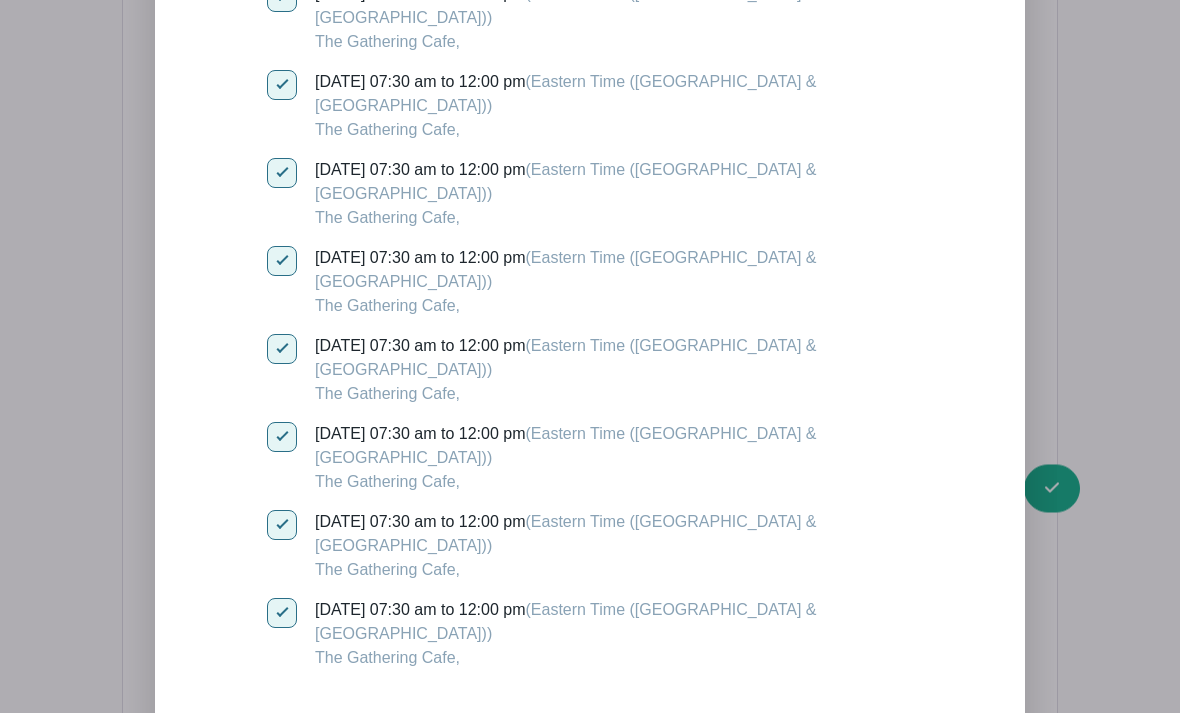 click on "Update List" at bounding box center [318, 1069] 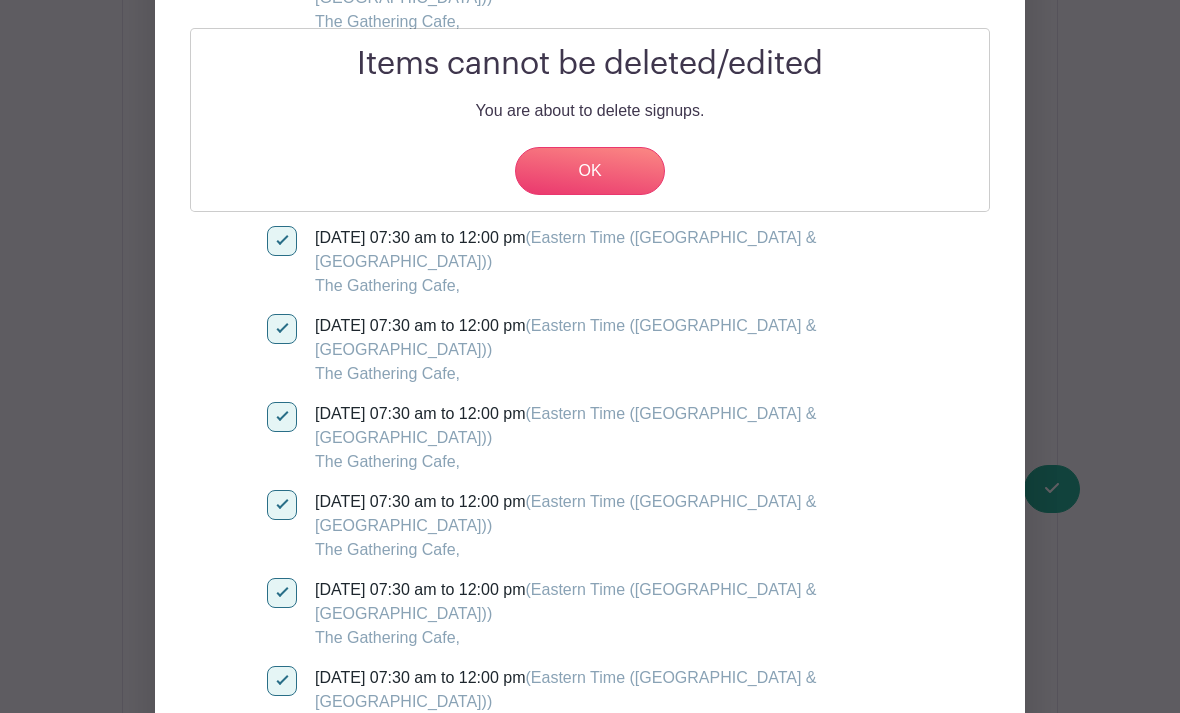 scroll, scrollTop: 4322, scrollLeft: 0, axis: vertical 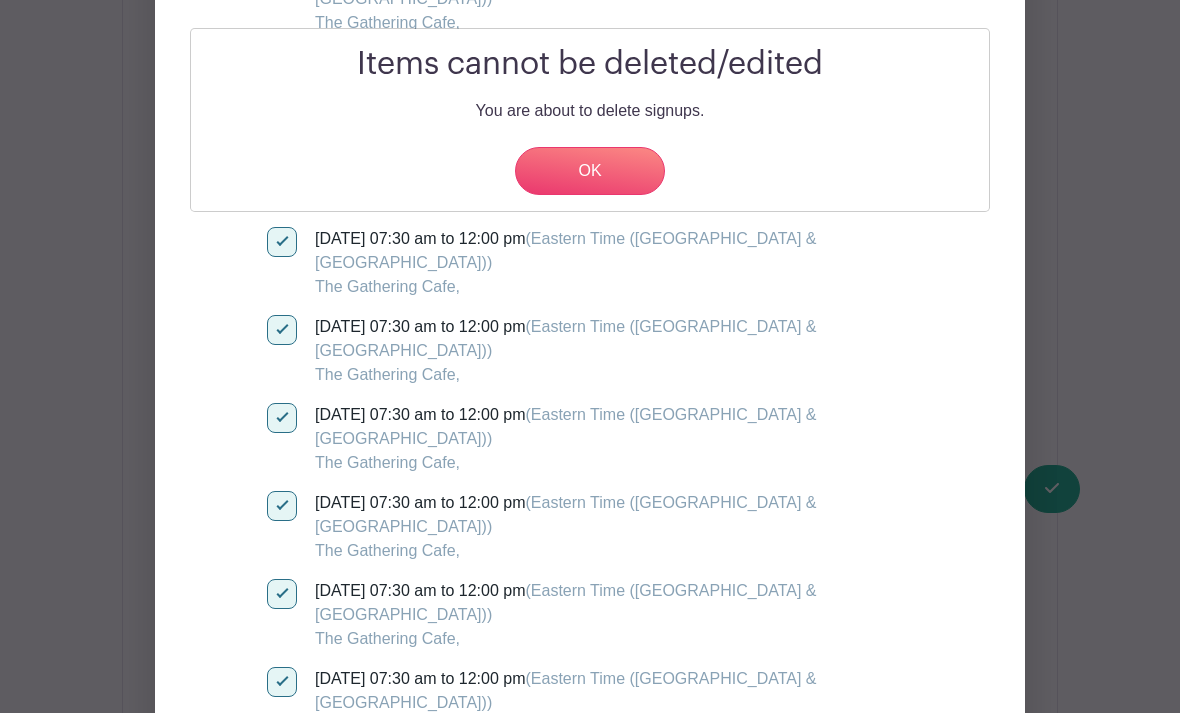 click on "OK" at bounding box center (590, 171) 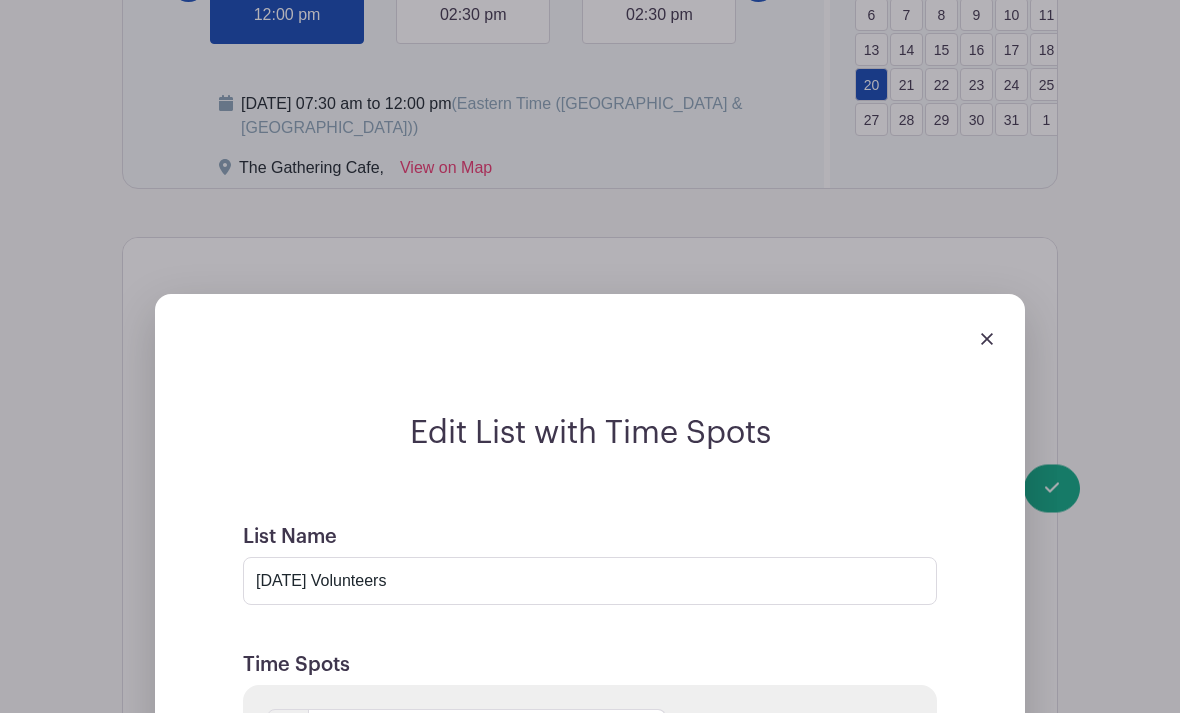 scroll, scrollTop: 1641, scrollLeft: 0, axis: vertical 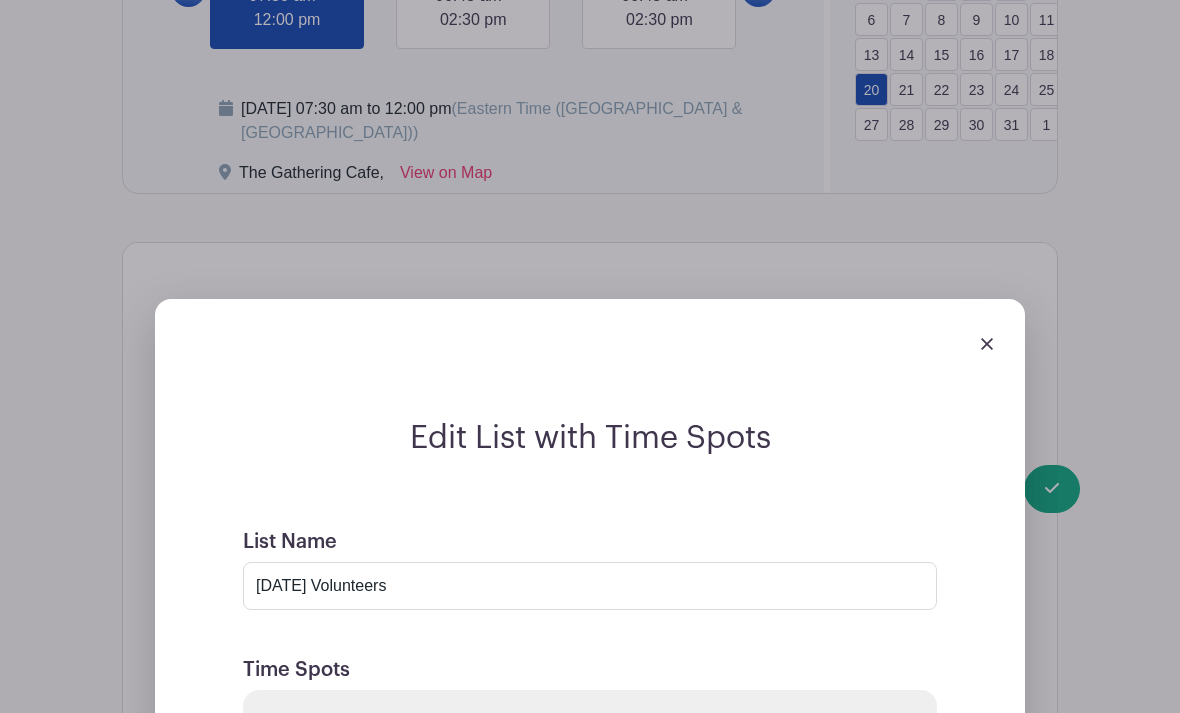 click on "Edit List with Time Spots
Items cannot be deleted/edited
You are about to delete signups.
OK
List Name
[DATE] Volunteers
Time Spots
7:30 AM
9:30 AM
Duplicate
Remove
Time Spot Items
Item Name
Greeter
Amount Needed
-
1
+" at bounding box center (590, 9450) 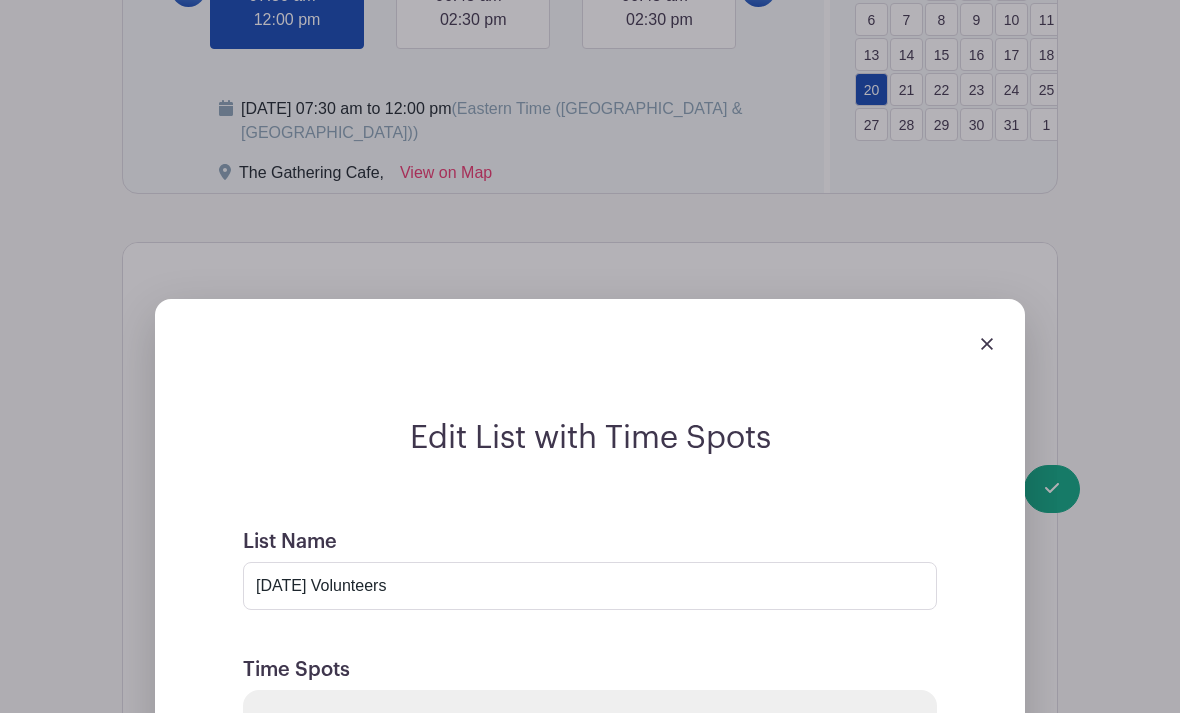 click on "Edit List with Time Spots
Items cannot be deleted/edited
You are about to delete signups.
OK
List Name
[DATE] Volunteers
Time Spots
7:30 AM
9:30 AM
Duplicate
Remove
Time Spot Items
Item Name
Greeter
Amount Needed
-
1
+" at bounding box center (590, 9450) 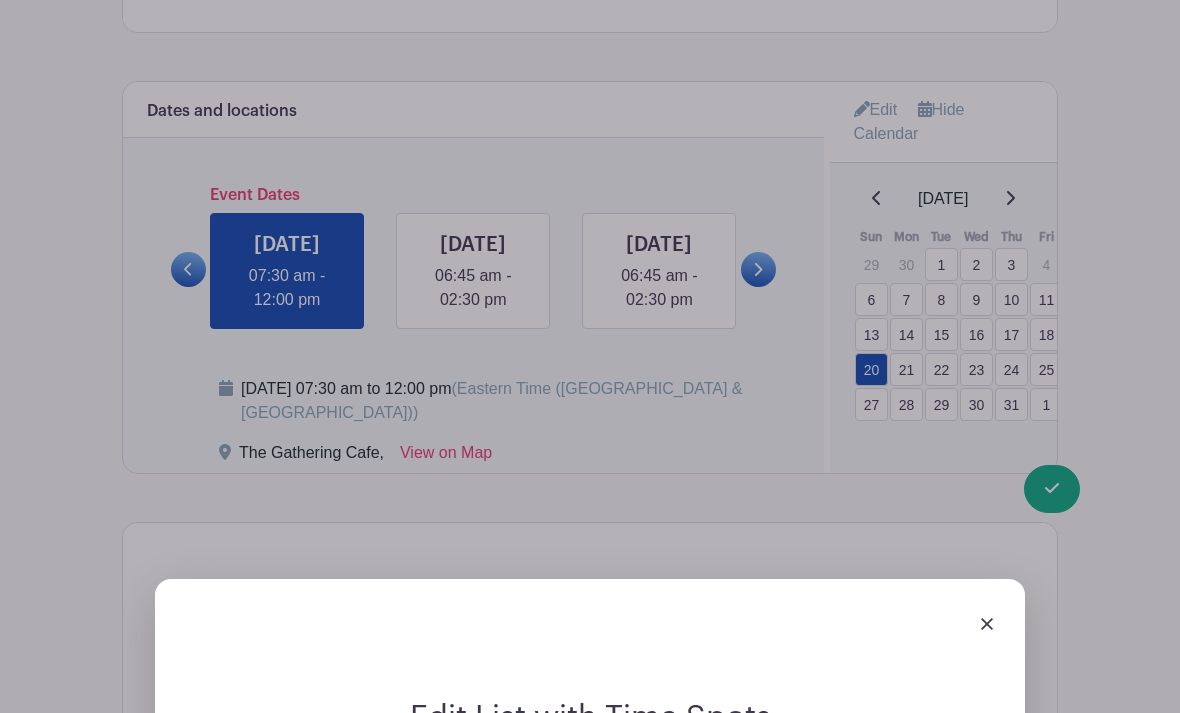 scroll, scrollTop: 1357, scrollLeft: 0, axis: vertical 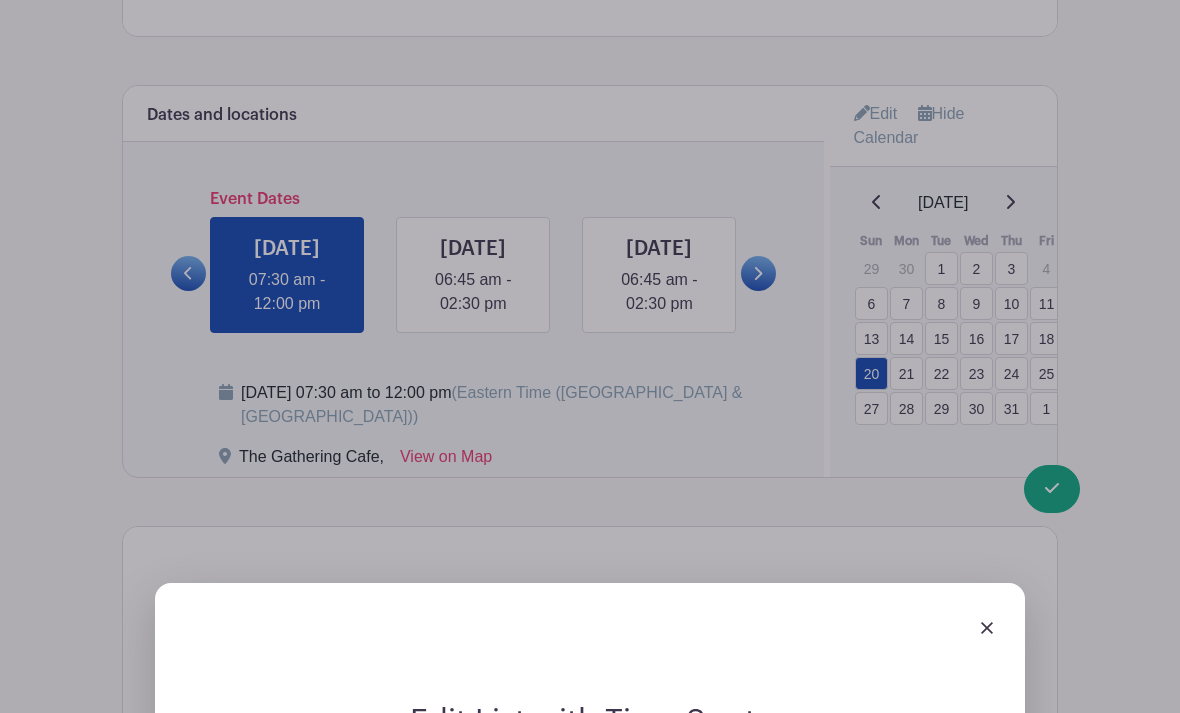 click on "Edit List with Time Spots
Items cannot be deleted/edited
You are about to delete signups.
OK
List Name
[DATE] Volunteers
Time Spots
7:30 AM
9:30 AM
Duplicate
Remove
Time Spot Items
Item Name
Greeter
Amount Needed
-
1
+" at bounding box center [590, 9734] 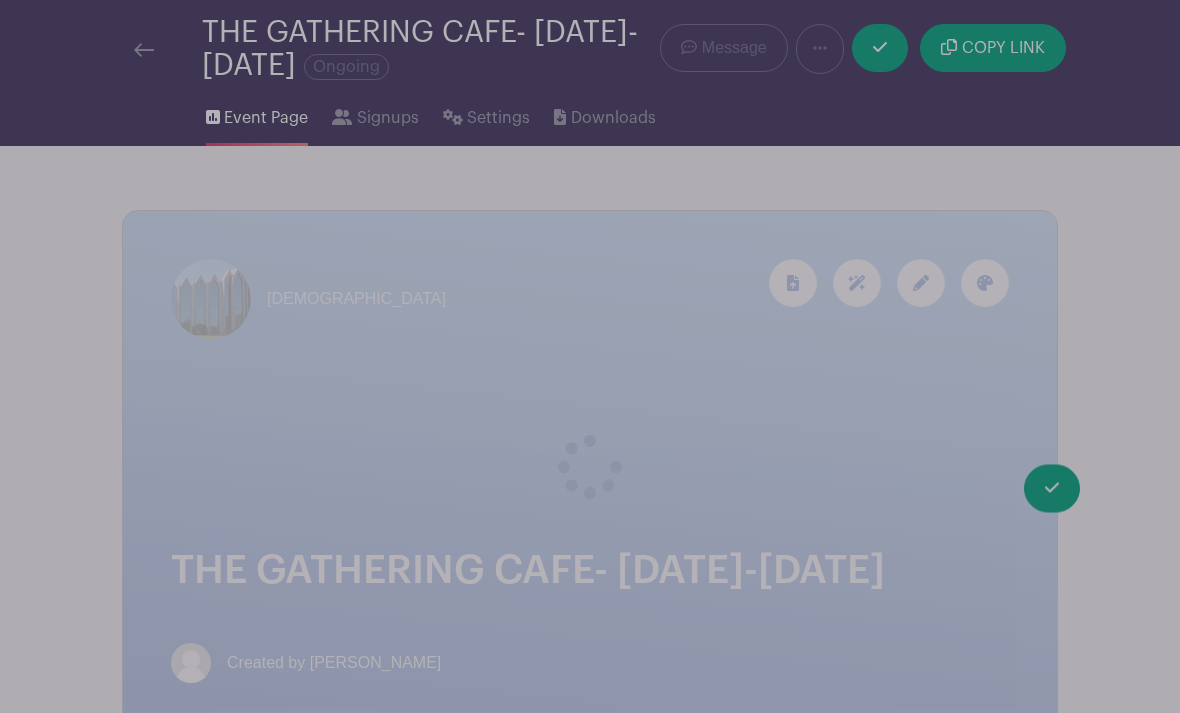 scroll, scrollTop: 0, scrollLeft: 0, axis: both 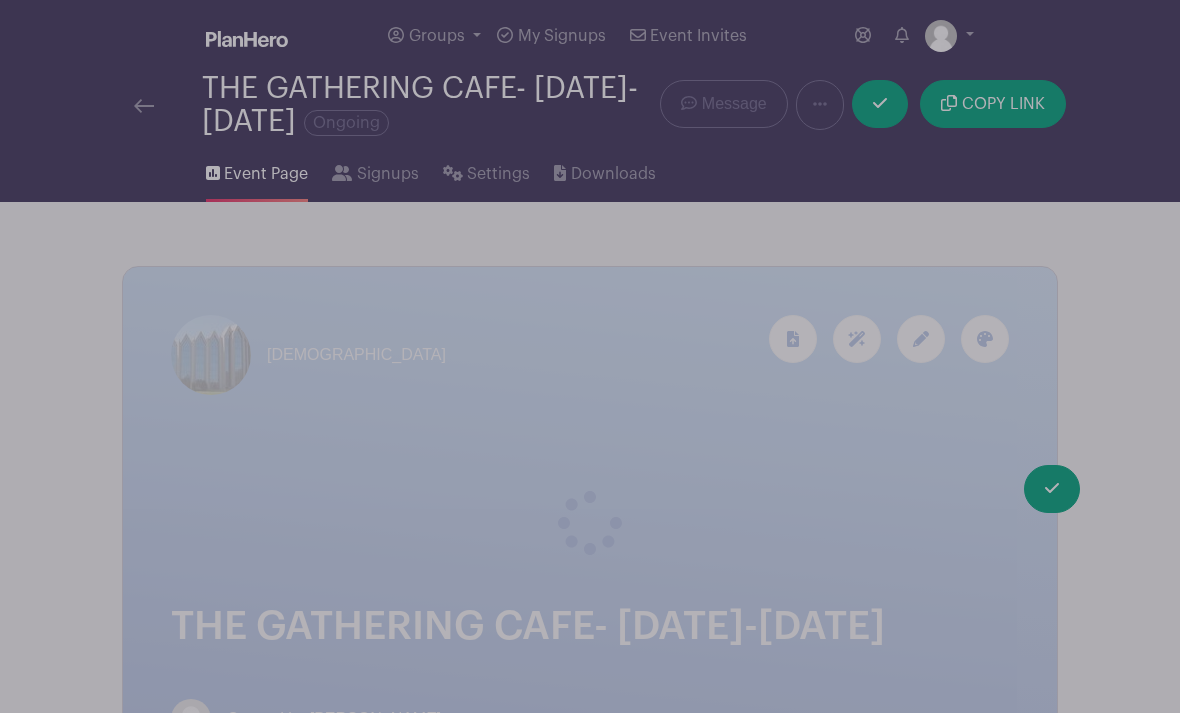click on "Edit List with Time Spots
Items cannot be deleted/edited
You are about to delete signups.
OK
List Name
[DATE] Volunteers
Time Spots
7:30 AM
9:30 AM
Duplicate
Remove
Time Spot Items
Item Name
Greeter
Amount Needed
-
1
+" at bounding box center (590, 11091) 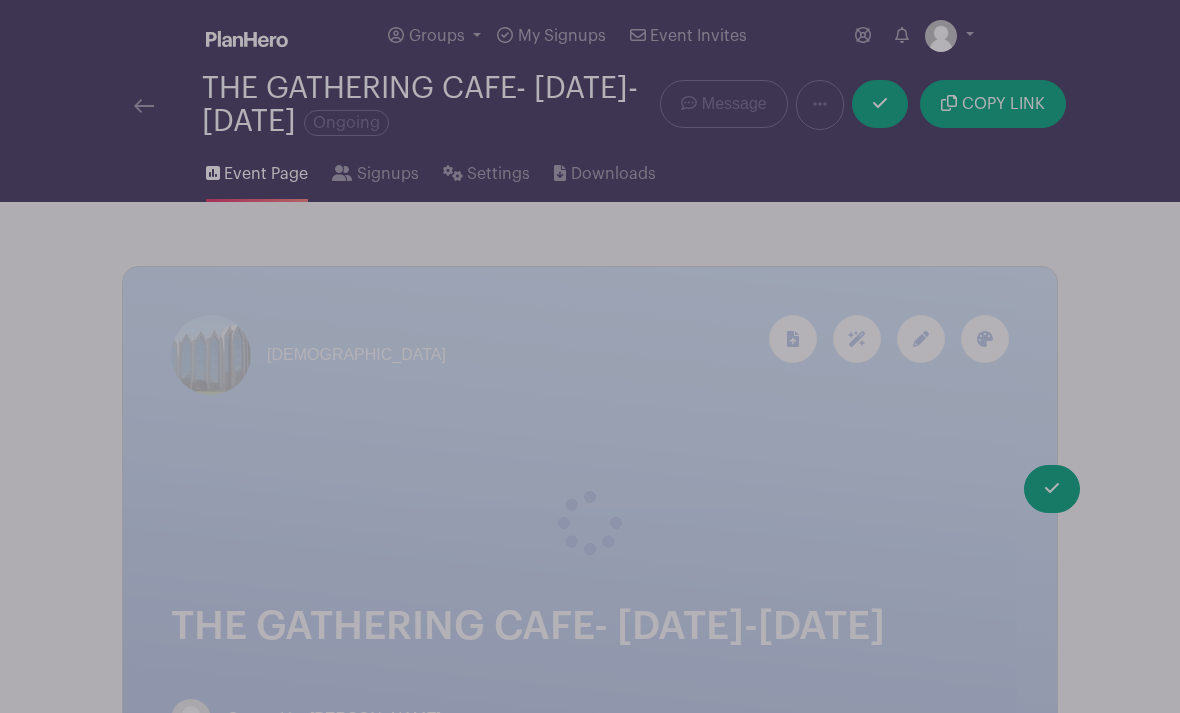 click on "Edit List with Time Spots
Items cannot be deleted/edited
You are about to delete signups.
OK
List Name
[DATE] Volunteers
Time Spots
7:30 AM
9:30 AM
Duplicate
Remove
Time Spot Items
Item Name
Greeter
Amount Needed
-
1
+" at bounding box center [590, 11091] 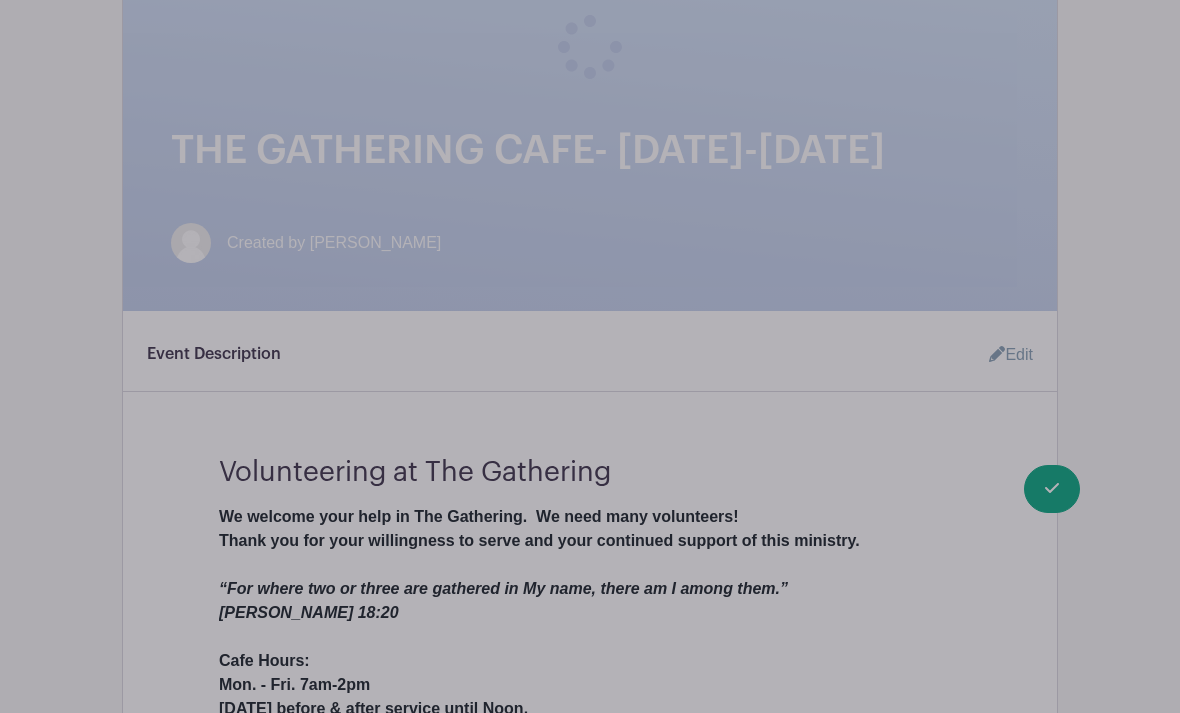 scroll, scrollTop: 476, scrollLeft: 0, axis: vertical 